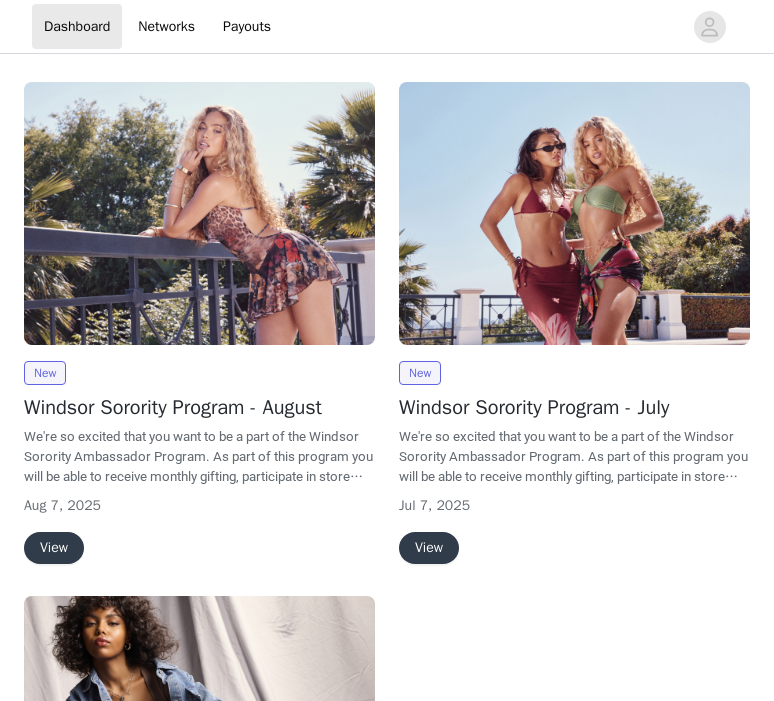 scroll, scrollTop: 0, scrollLeft: 0, axis: both 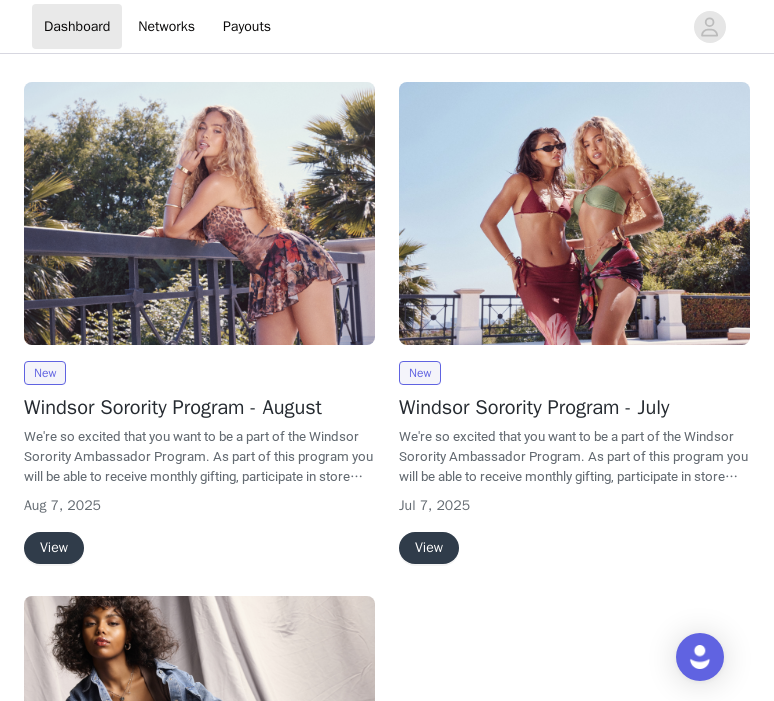 click on "View" at bounding box center [54, 548] 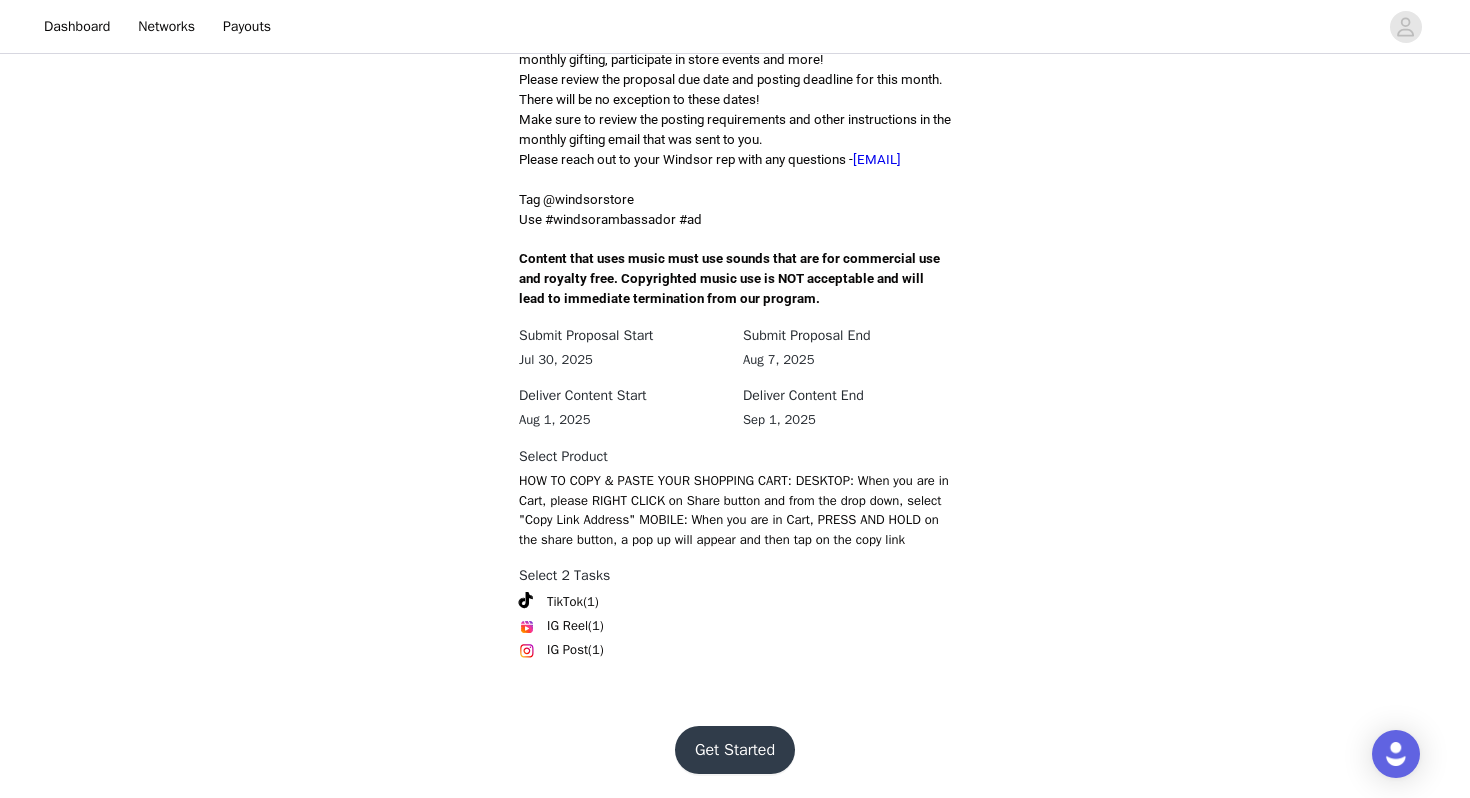 scroll, scrollTop: 582, scrollLeft: 0, axis: vertical 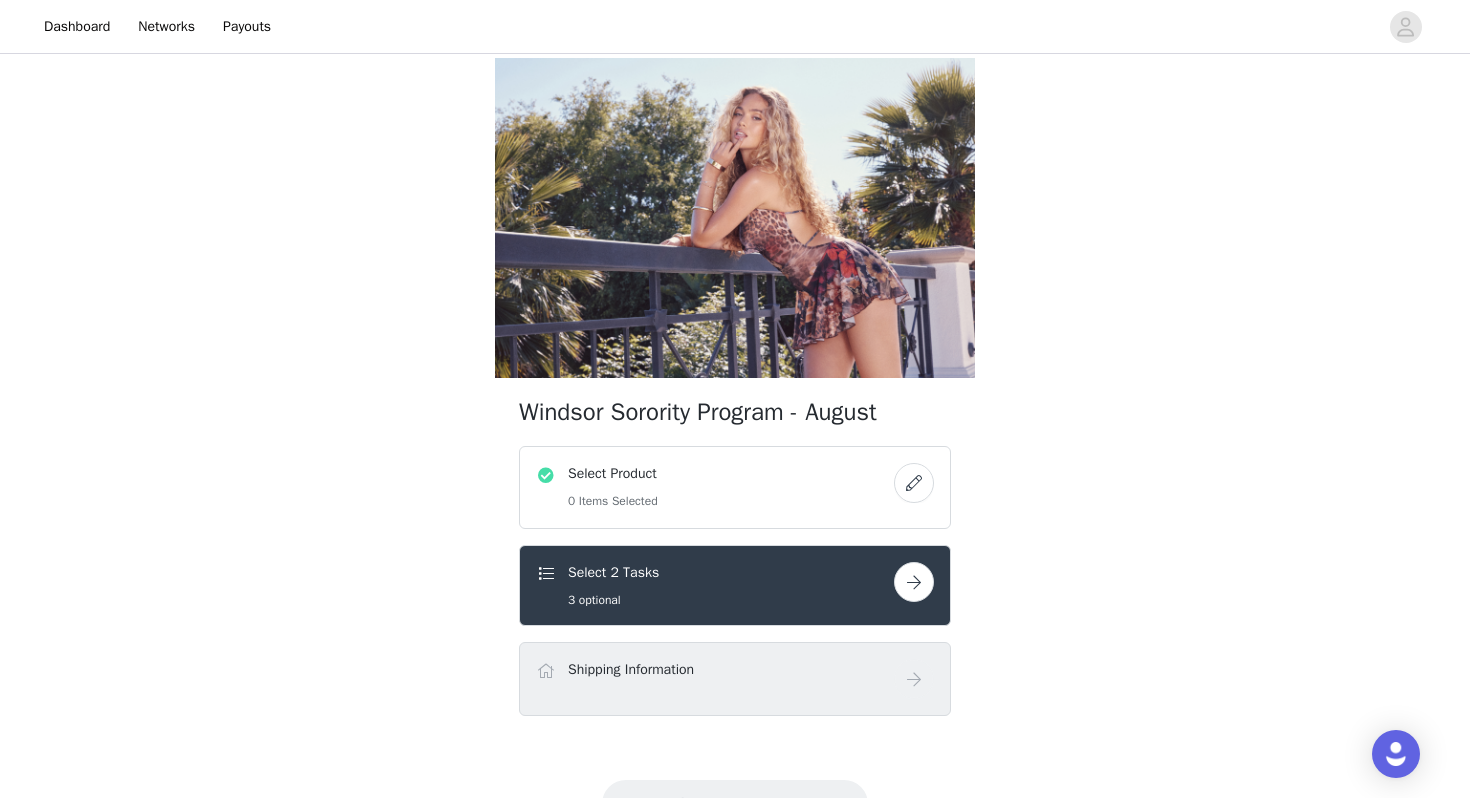 click at bounding box center [914, 483] 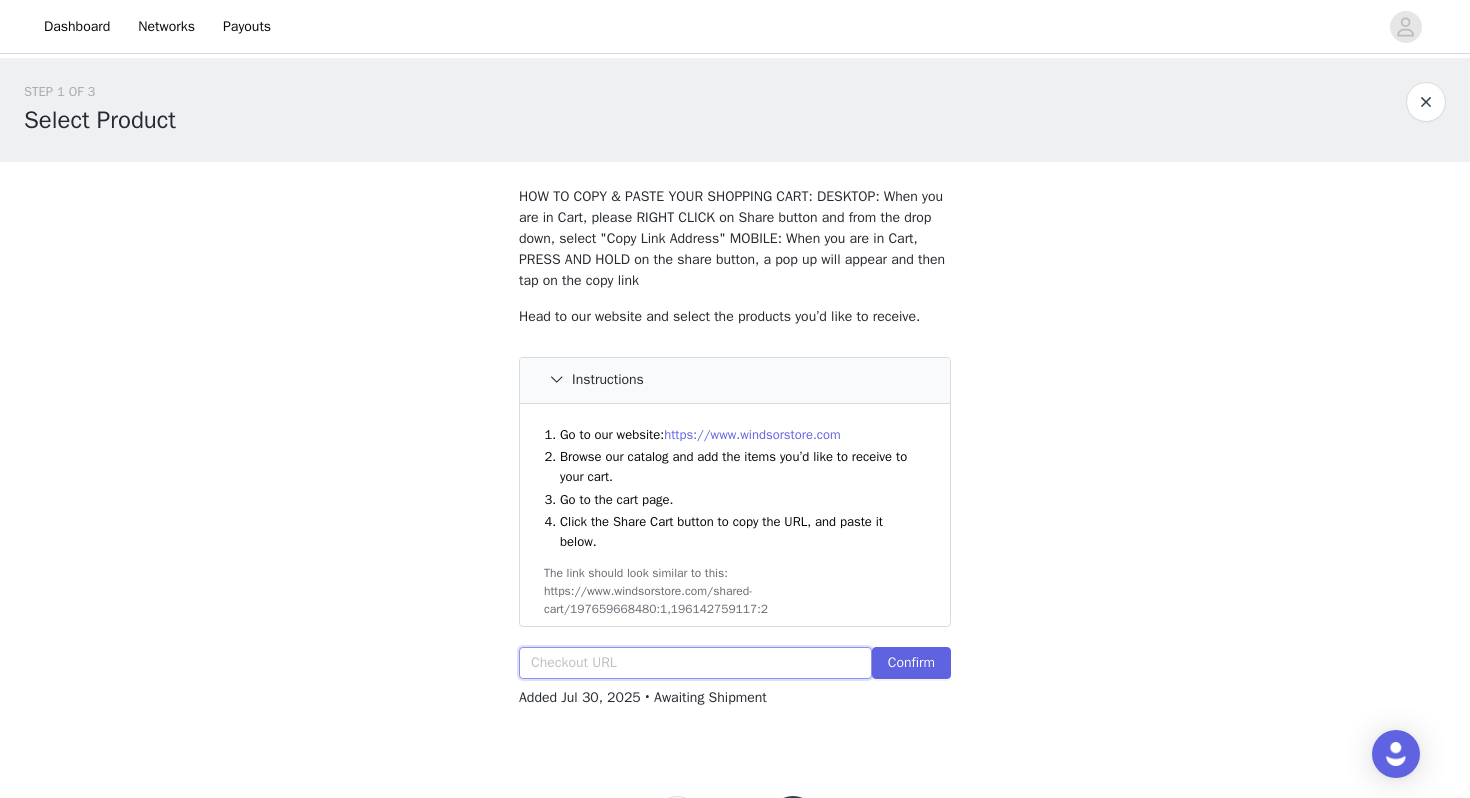 click at bounding box center [695, 663] 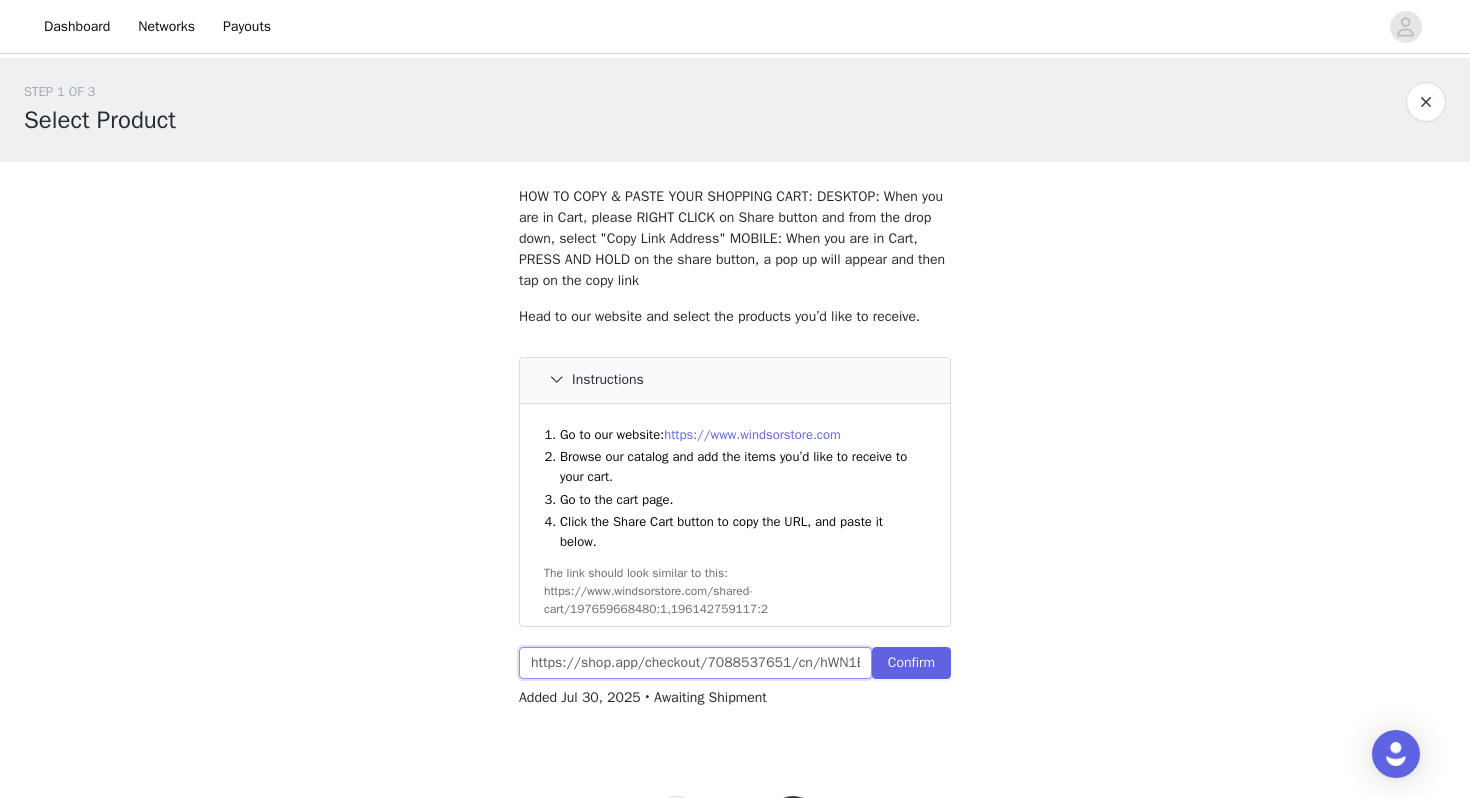 scroll, scrollTop: 0, scrollLeft: 1447, axis: horizontal 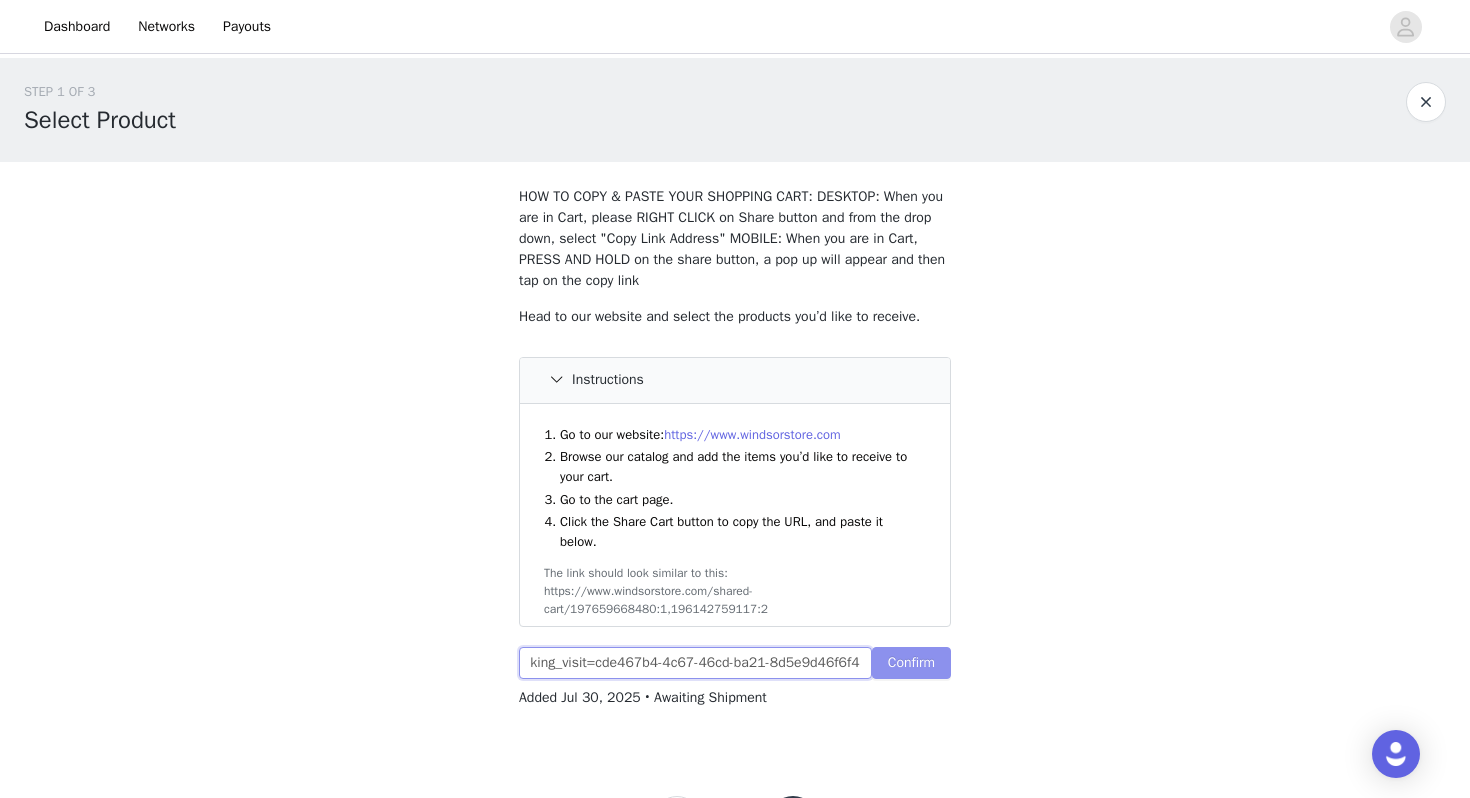 type on "https://shop.app/checkout/7088537651/cn/hWN1Es2yGVD7B62X2JABdQZd/shoppay?_cs=3.AMPS&redirect_source=checkout_automatic_redirect&tracking_unique=F2969ADF-6eef-4C15-b762-9dedd4c99078&tracking_visit=cde467b4-4c67-46cd-ba21-8d5e9d46f6f4" 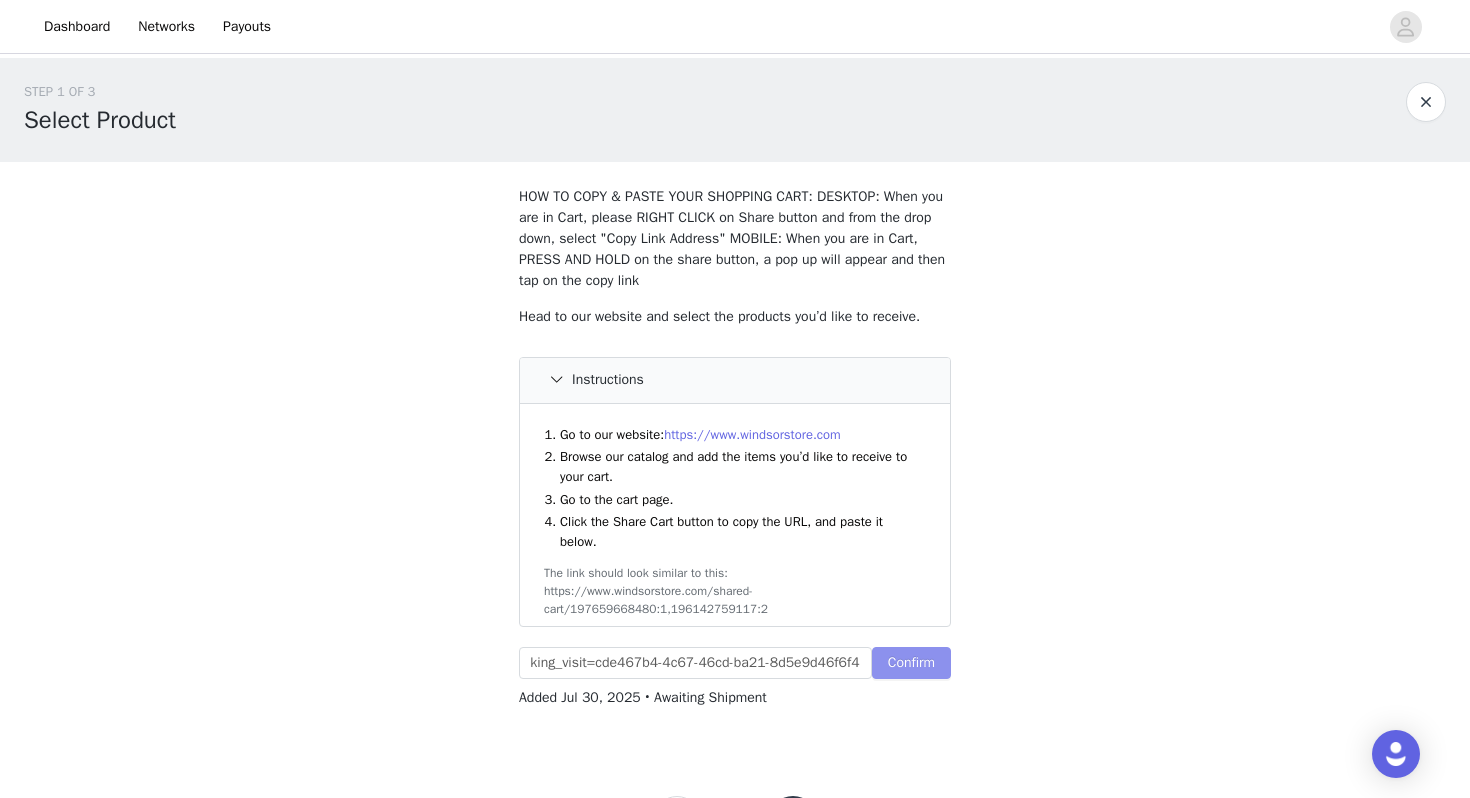 scroll, scrollTop: 0, scrollLeft: 0, axis: both 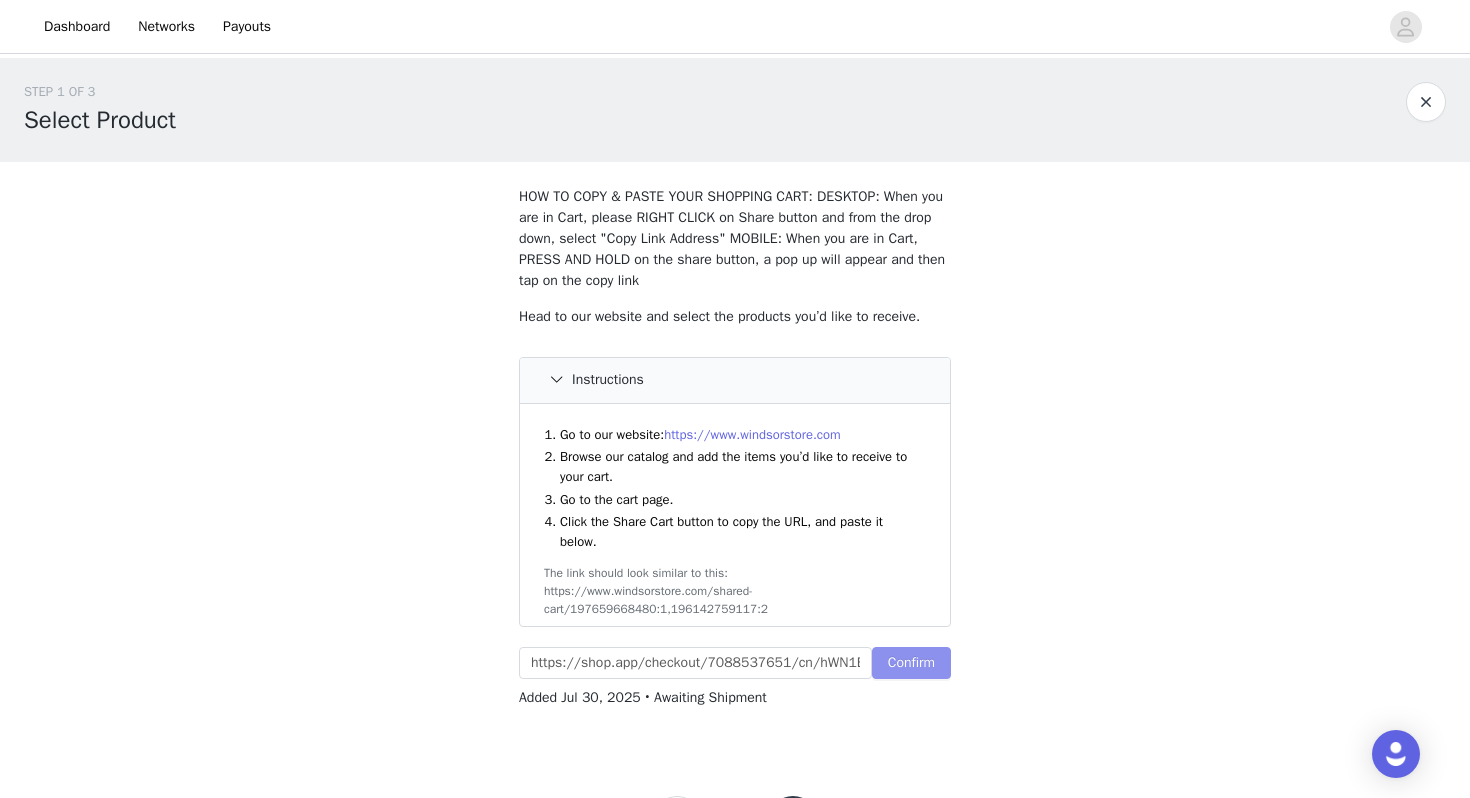 click on "Confirm" at bounding box center [911, 663] 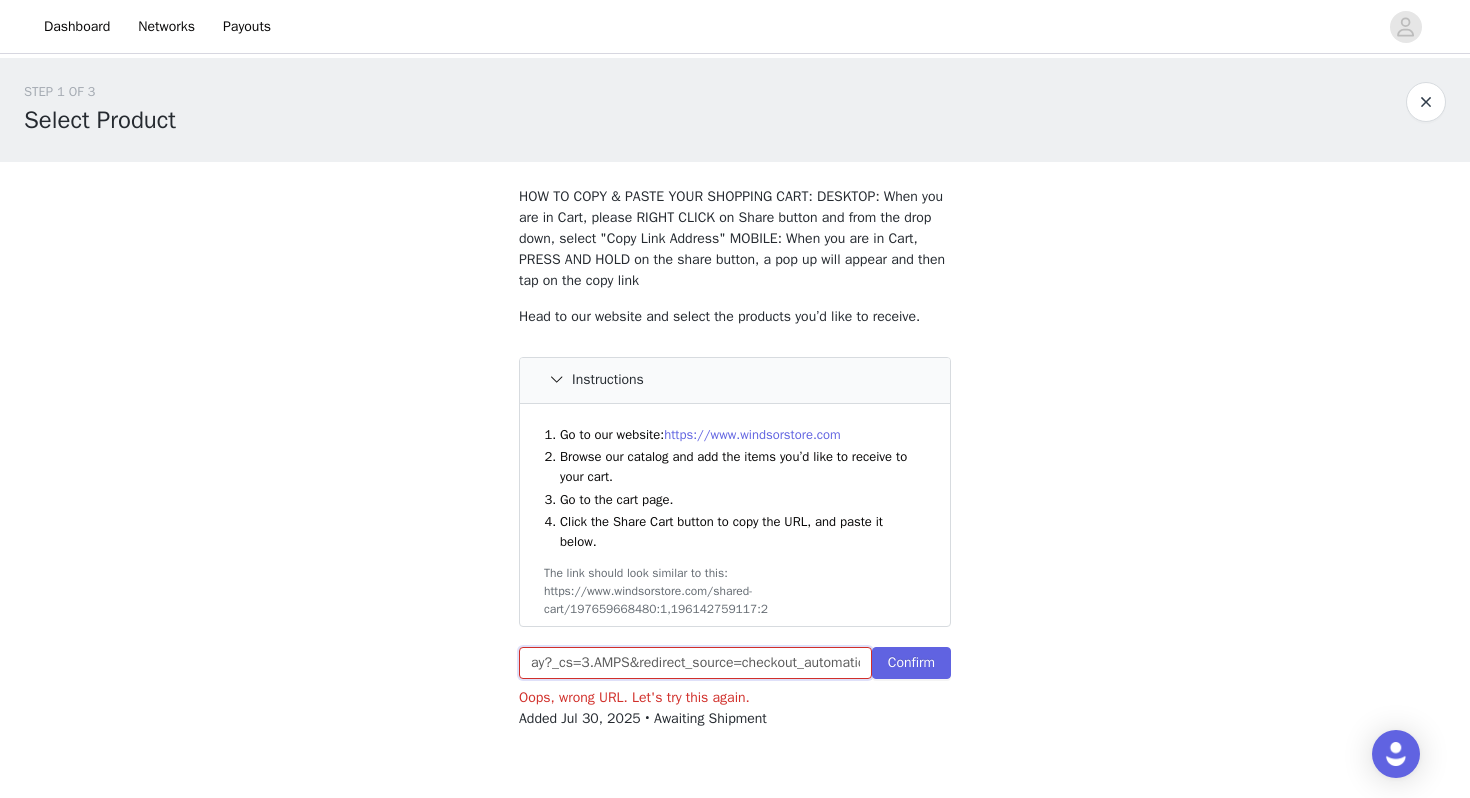 scroll, scrollTop: 0, scrollLeft: 1447, axis: horizontal 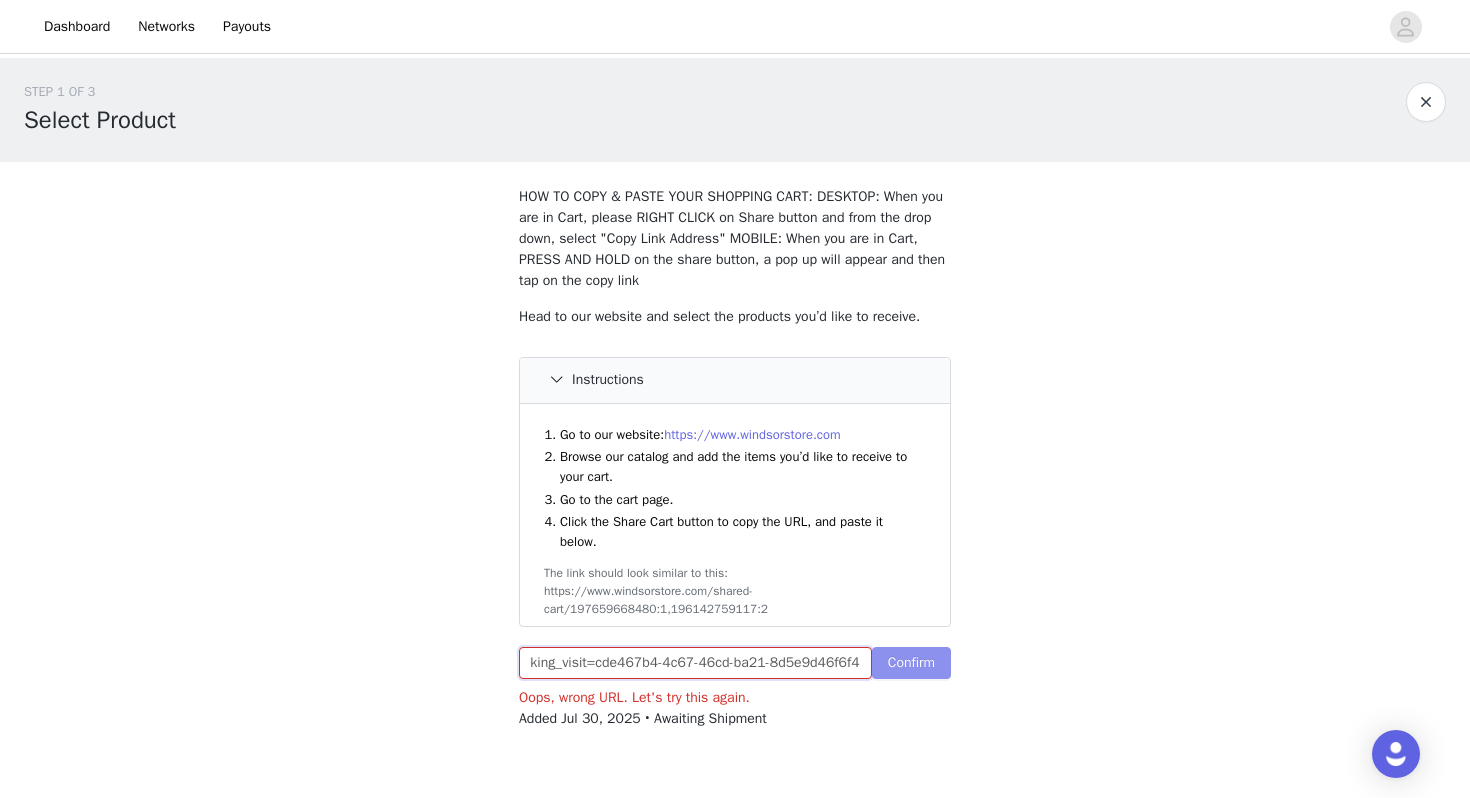 drag, startPoint x: 528, startPoint y: 660, endPoint x: 907, endPoint y: 651, distance: 379.10684 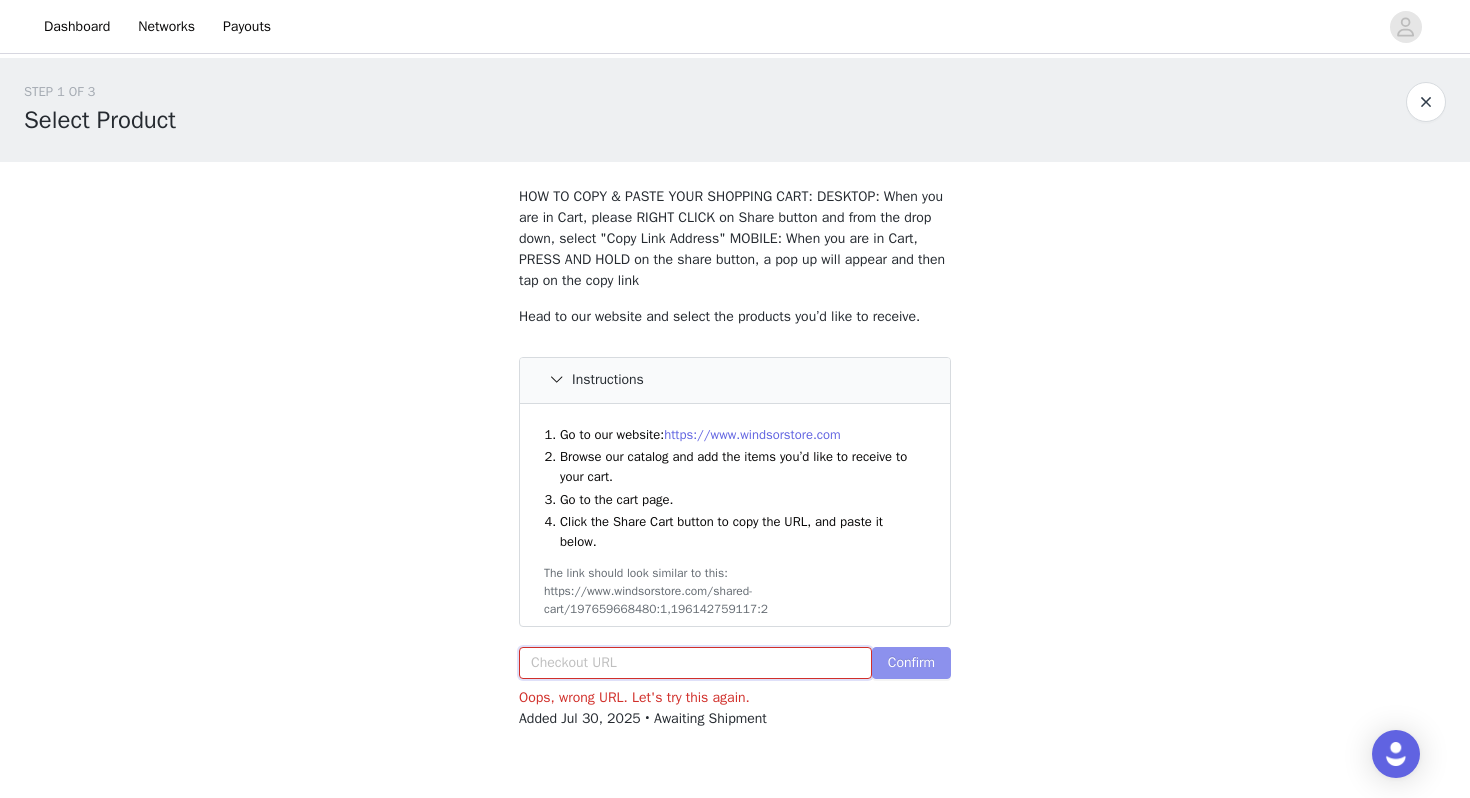 scroll, scrollTop: 0, scrollLeft: 0, axis: both 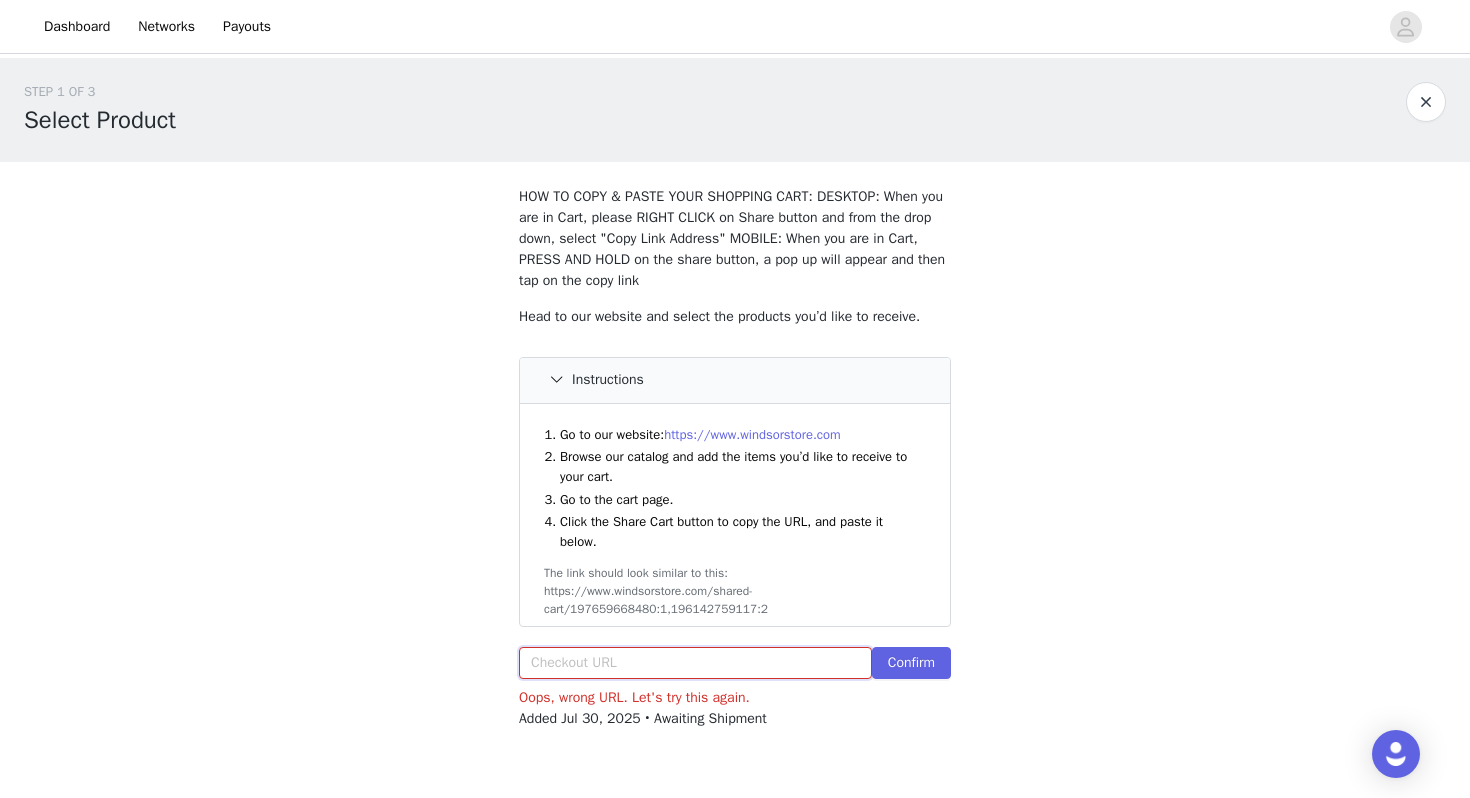 paste on "https://www.windsorstore.com/cart/42658275426355:1,43467374100531:1,42682696761395:1,42885296455731:1,42753676214323:1,42744962351155:1,42842598670387:1" 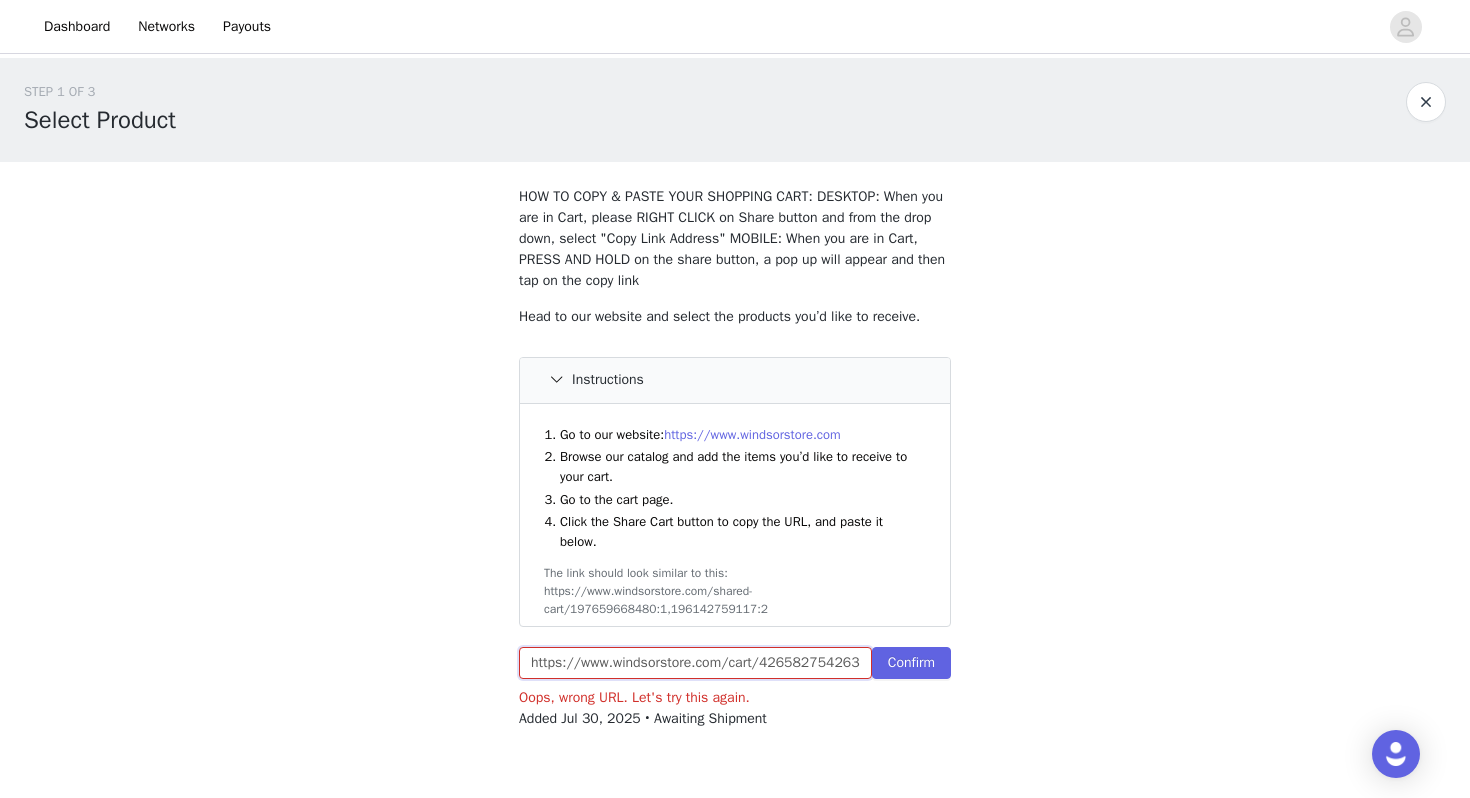 scroll, scrollTop: 0, scrollLeft: 866, axis: horizontal 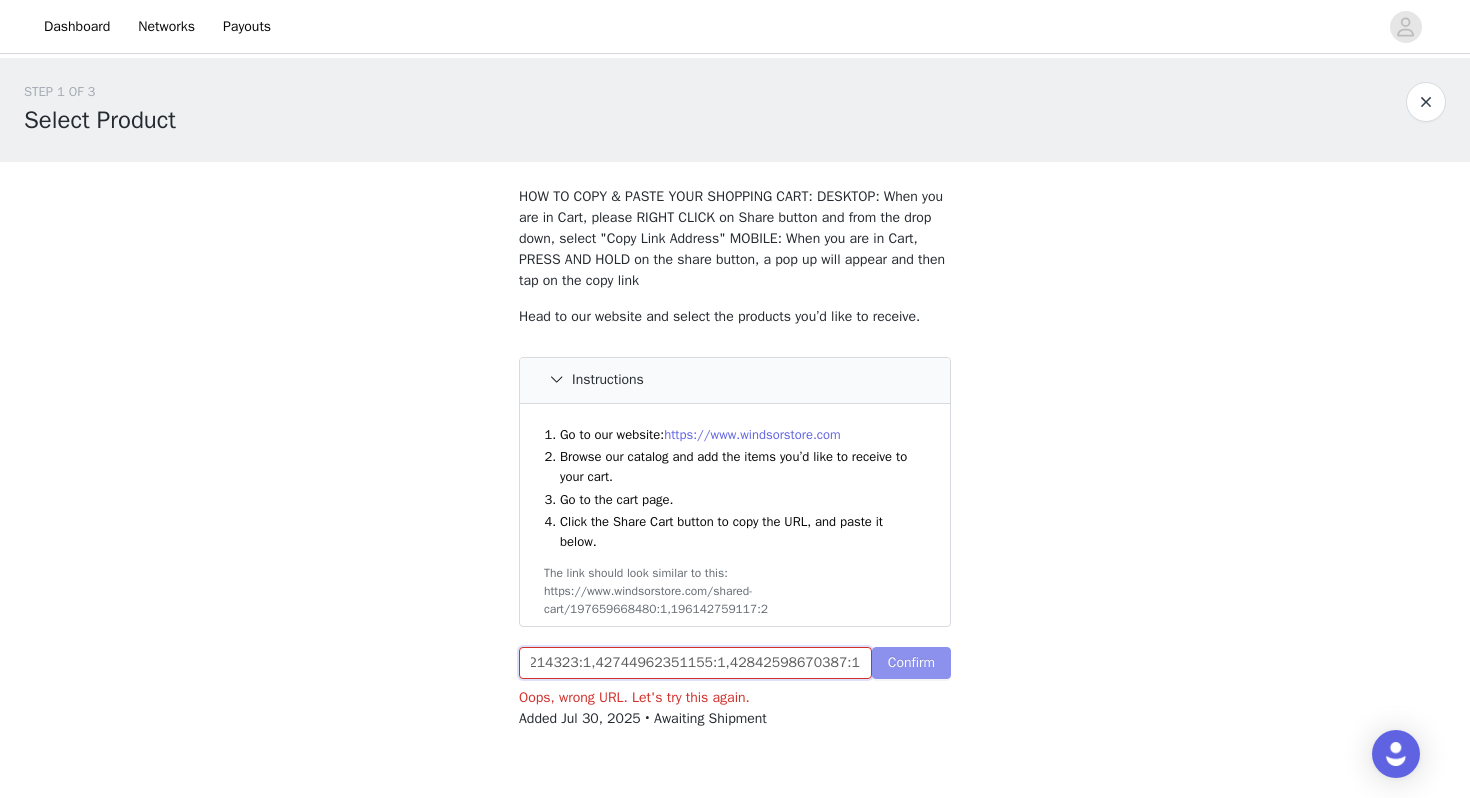 type on "https://www.windsorstore.com/cart/42658275426355:1,43467374100531:1,42682696761395:1,42885296455731:1,42753676214323:1,42744962351155:1,42842598670387:1" 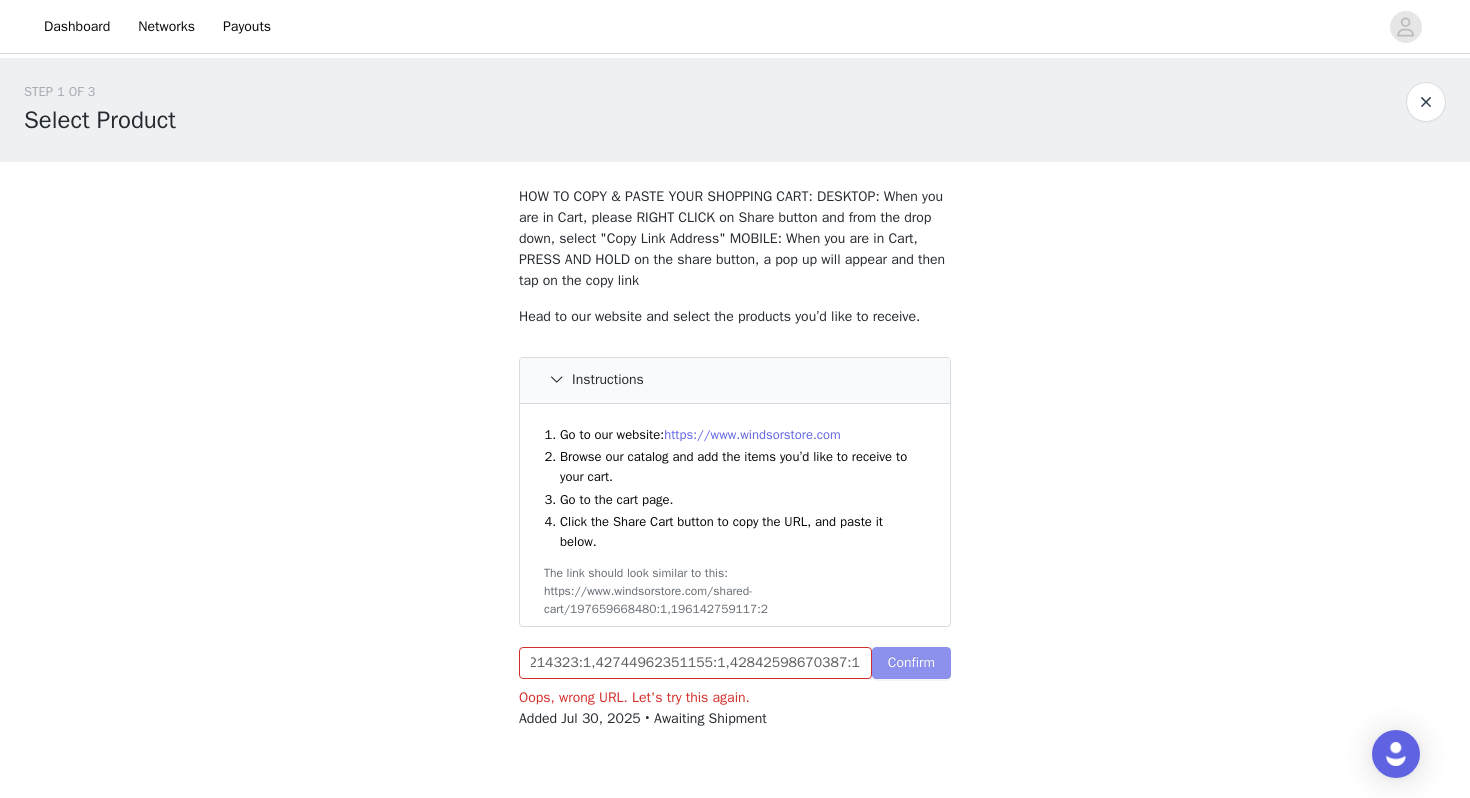 scroll, scrollTop: 0, scrollLeft: 0, axis: both 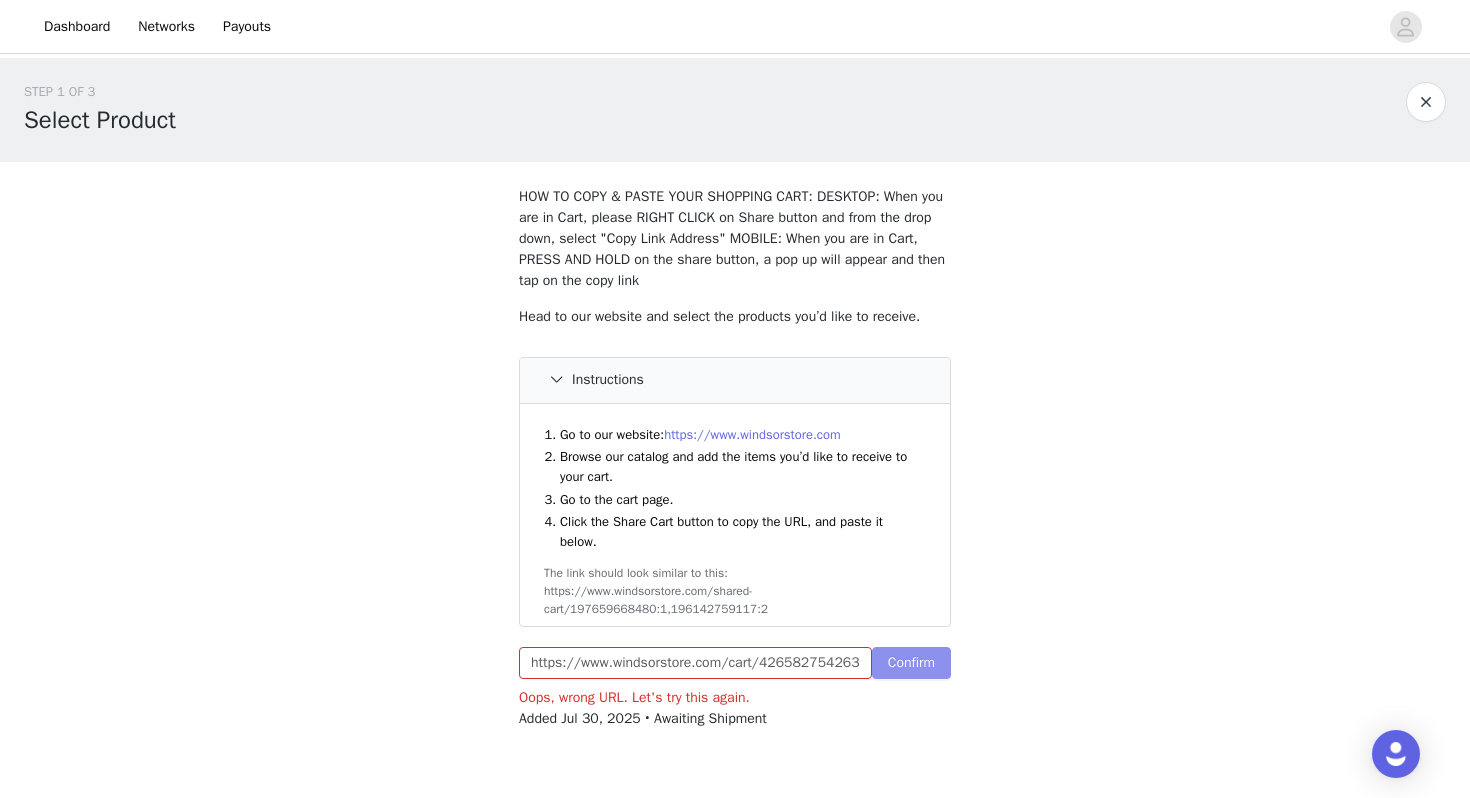click on "Confirm" at bounding box center (911, 663) 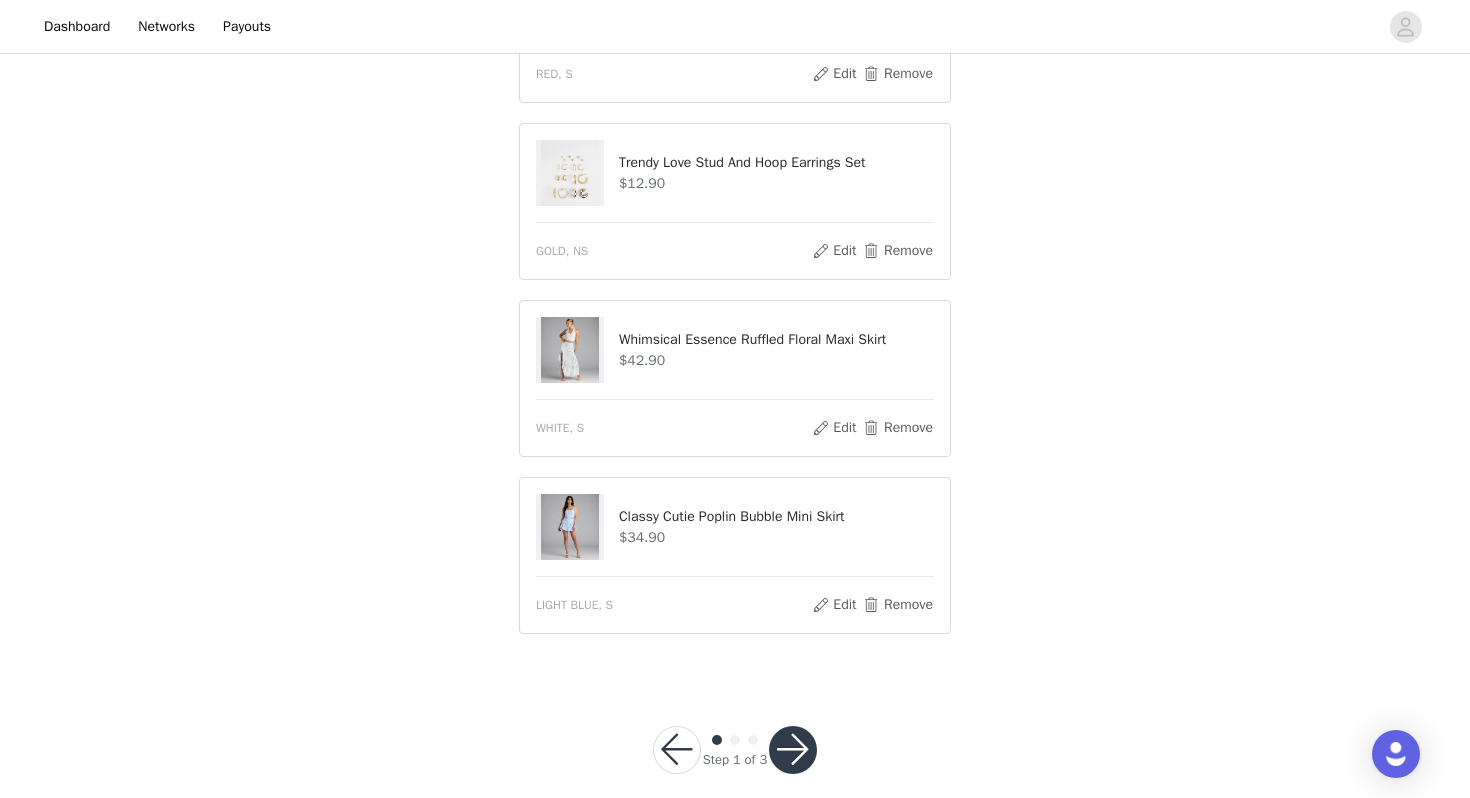scroll, scrollTop: 1317, scrollLeft: 0, axis: vertical 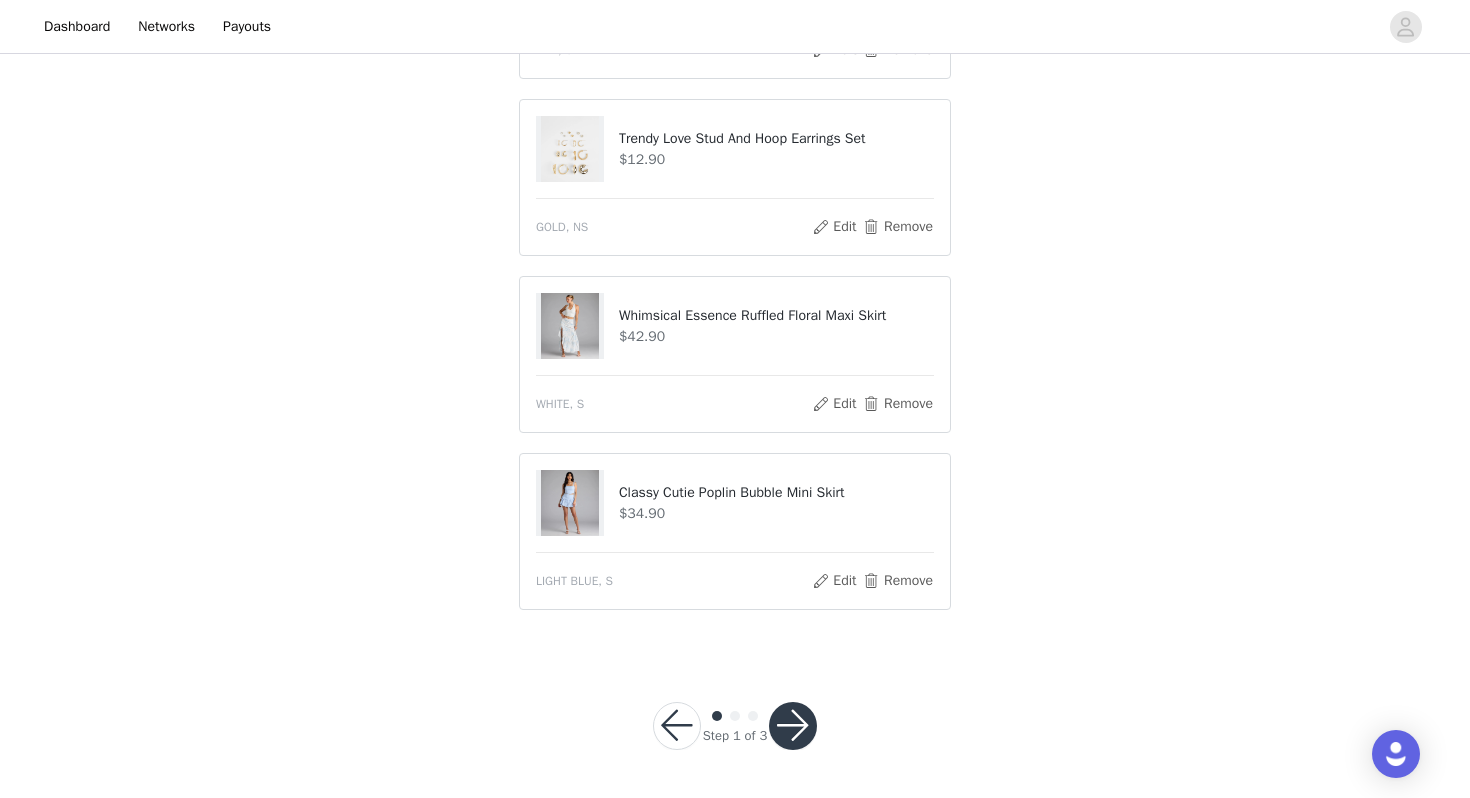 click at bounding box center (793, 726) 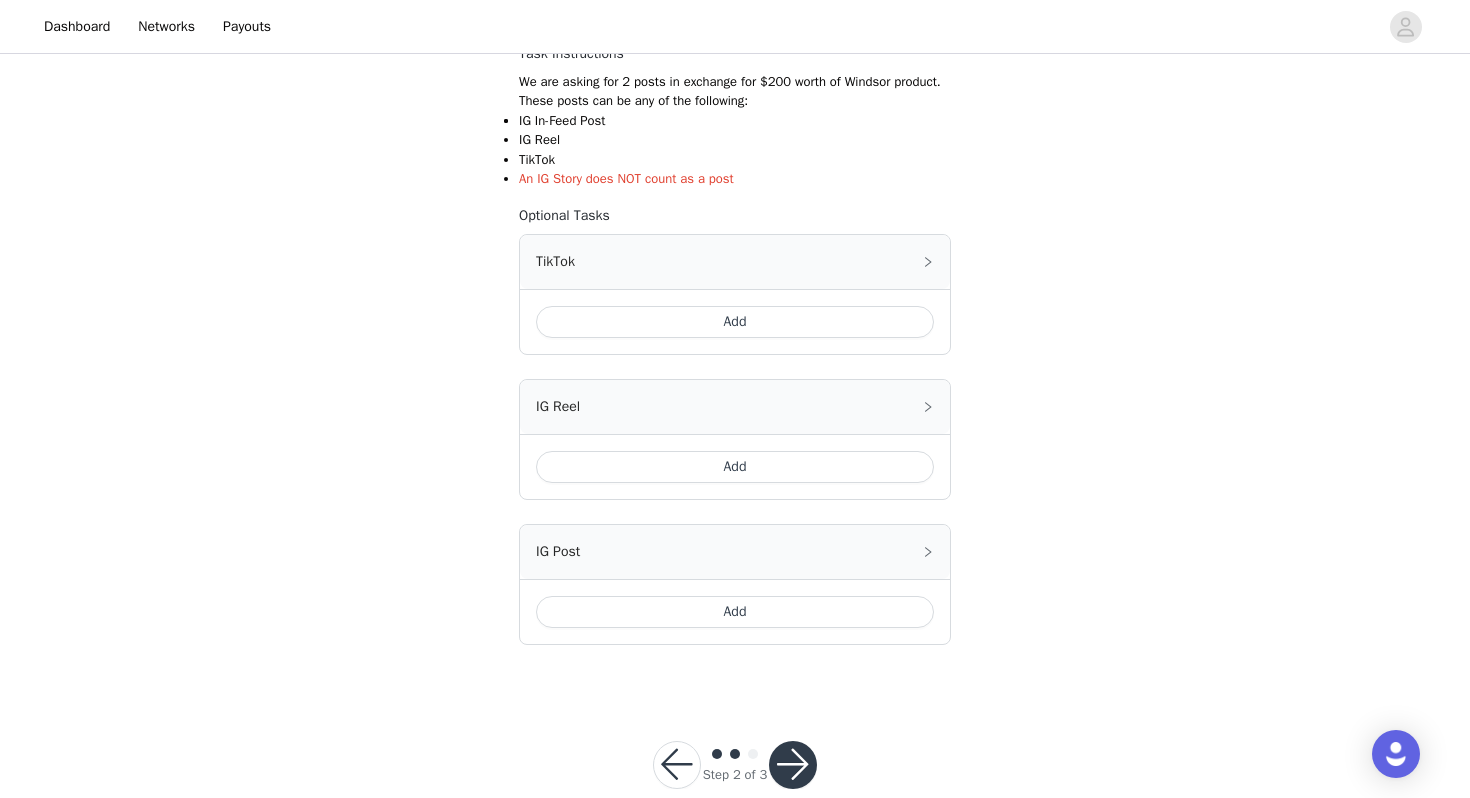 scroll, scrollTop: 410, scrollLeft: 0, axis: vertical 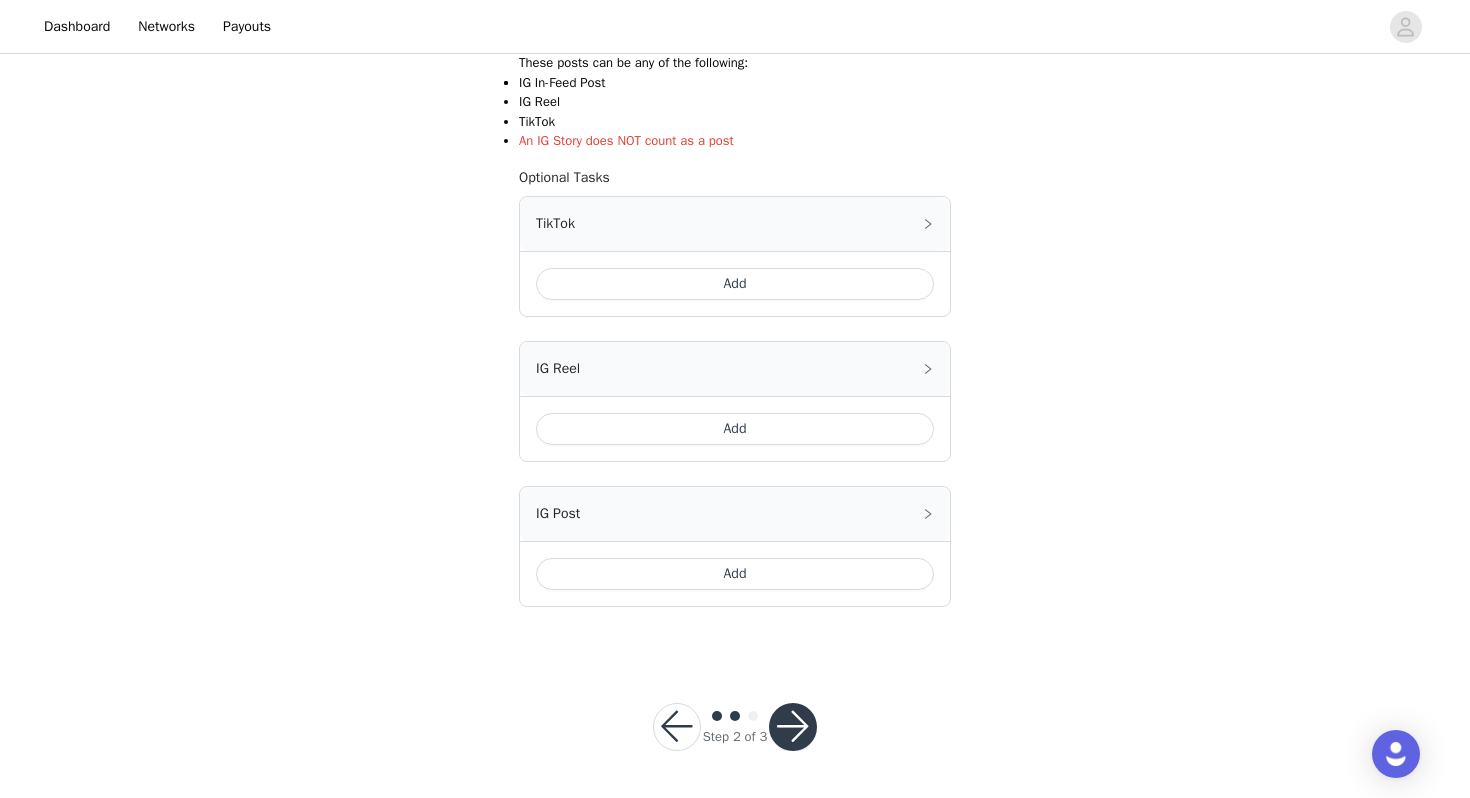 click at bounding box center (793, 727) 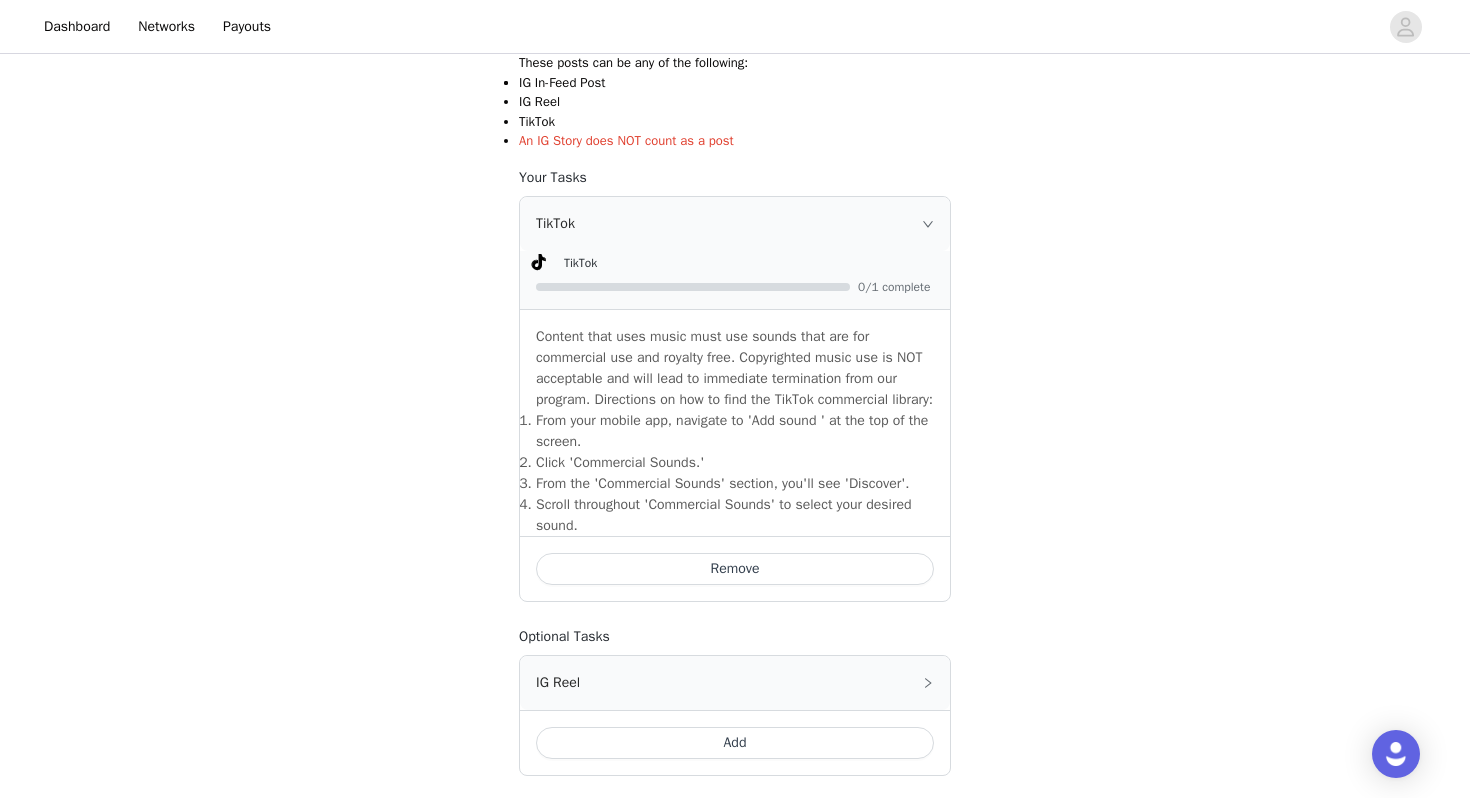 click on "TikTok" at bounding box center (735, 224) 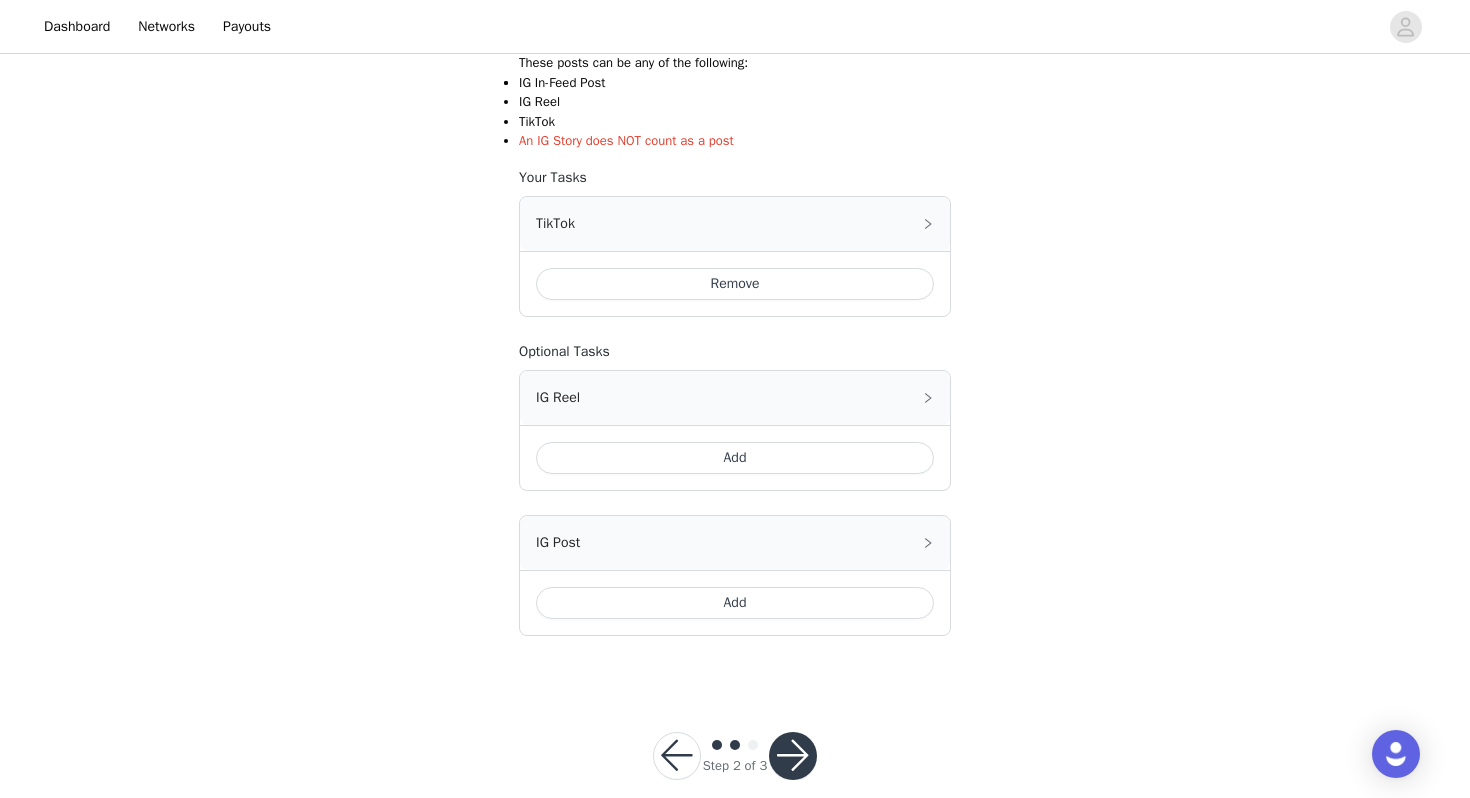 click on "Add" at bounding box center [735, 603] 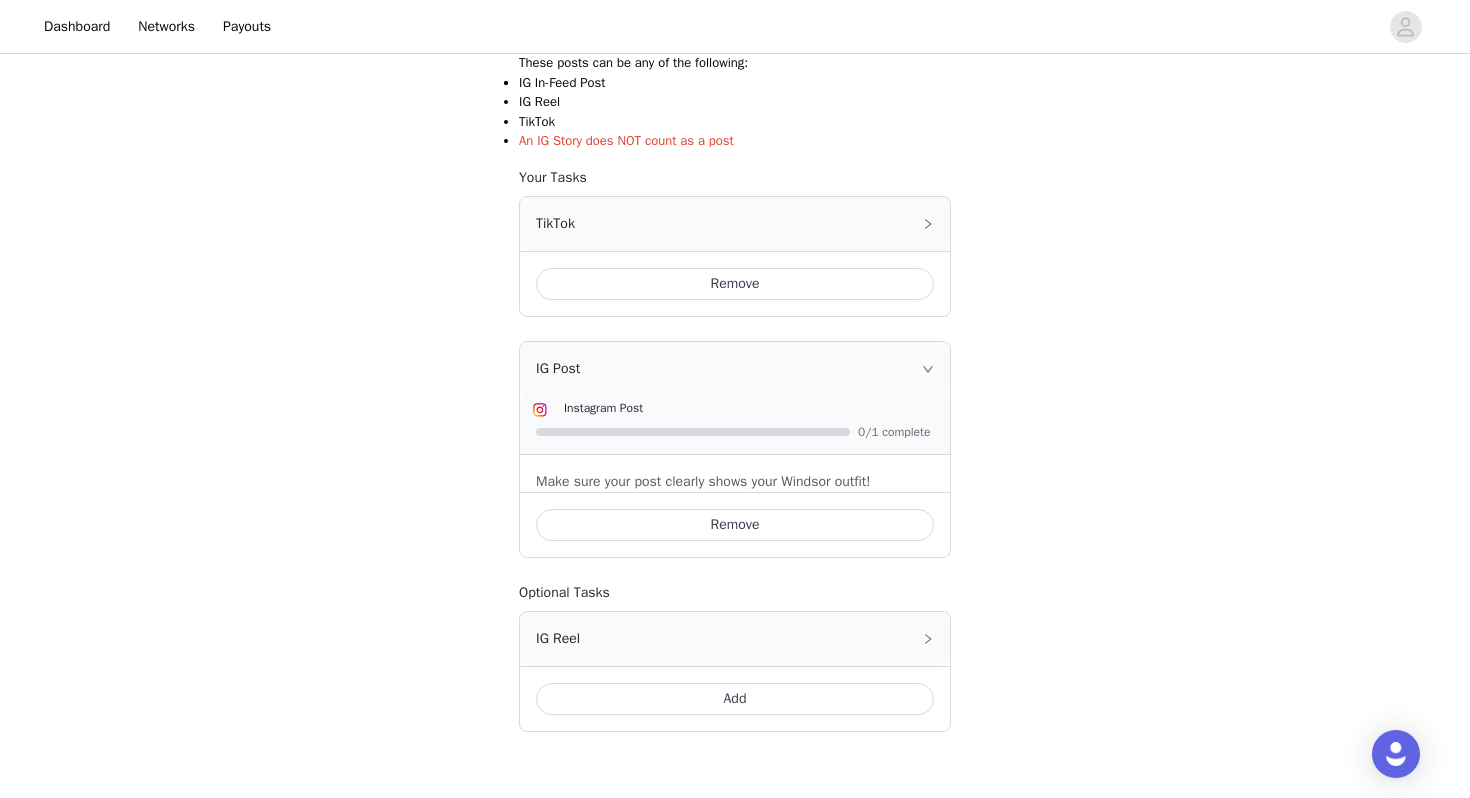 click 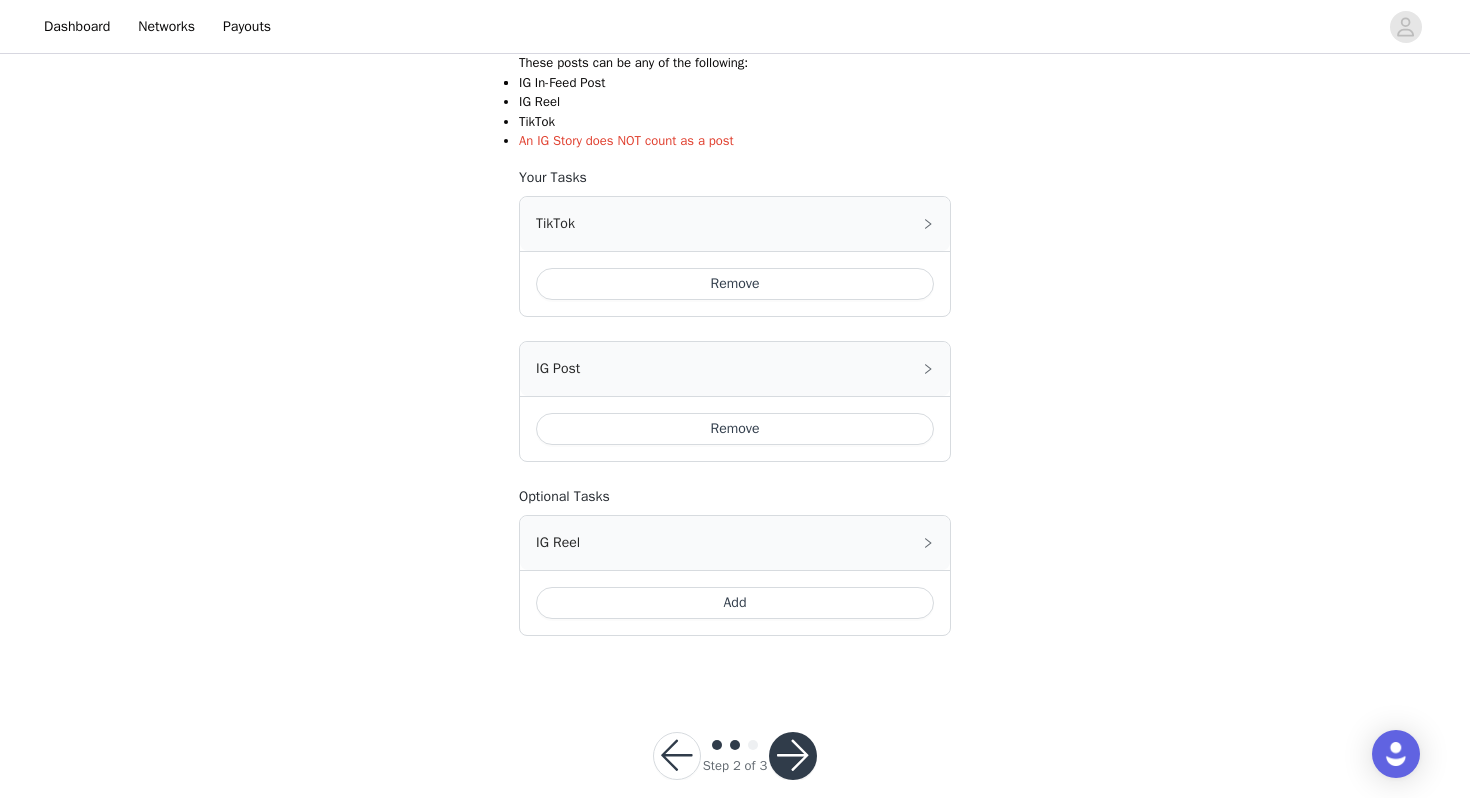 click on "TikTok" at bounding box center [735, 224] 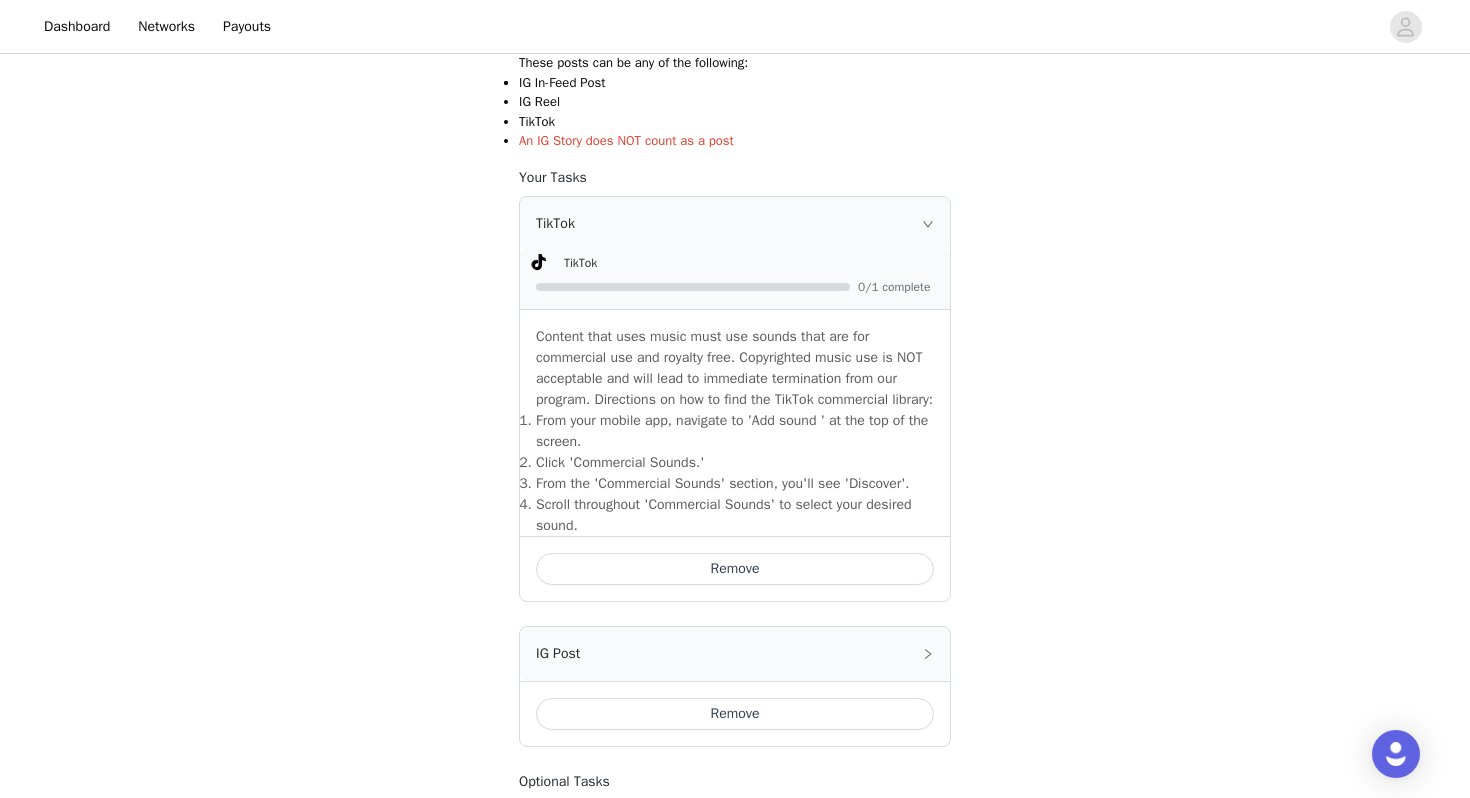click on "TikTok" at bounding box center (735, 224) 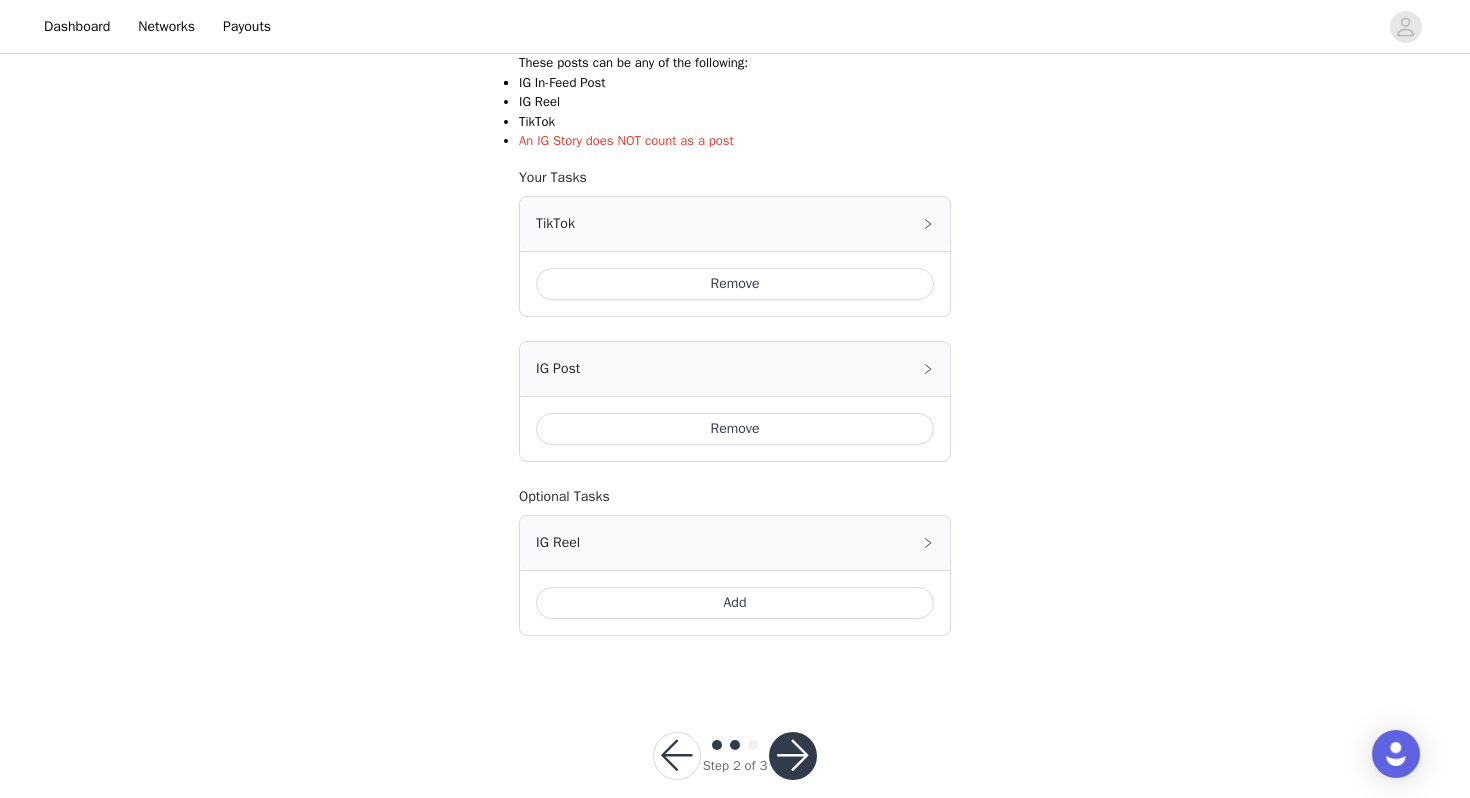 click at bounding box center [793, 756] 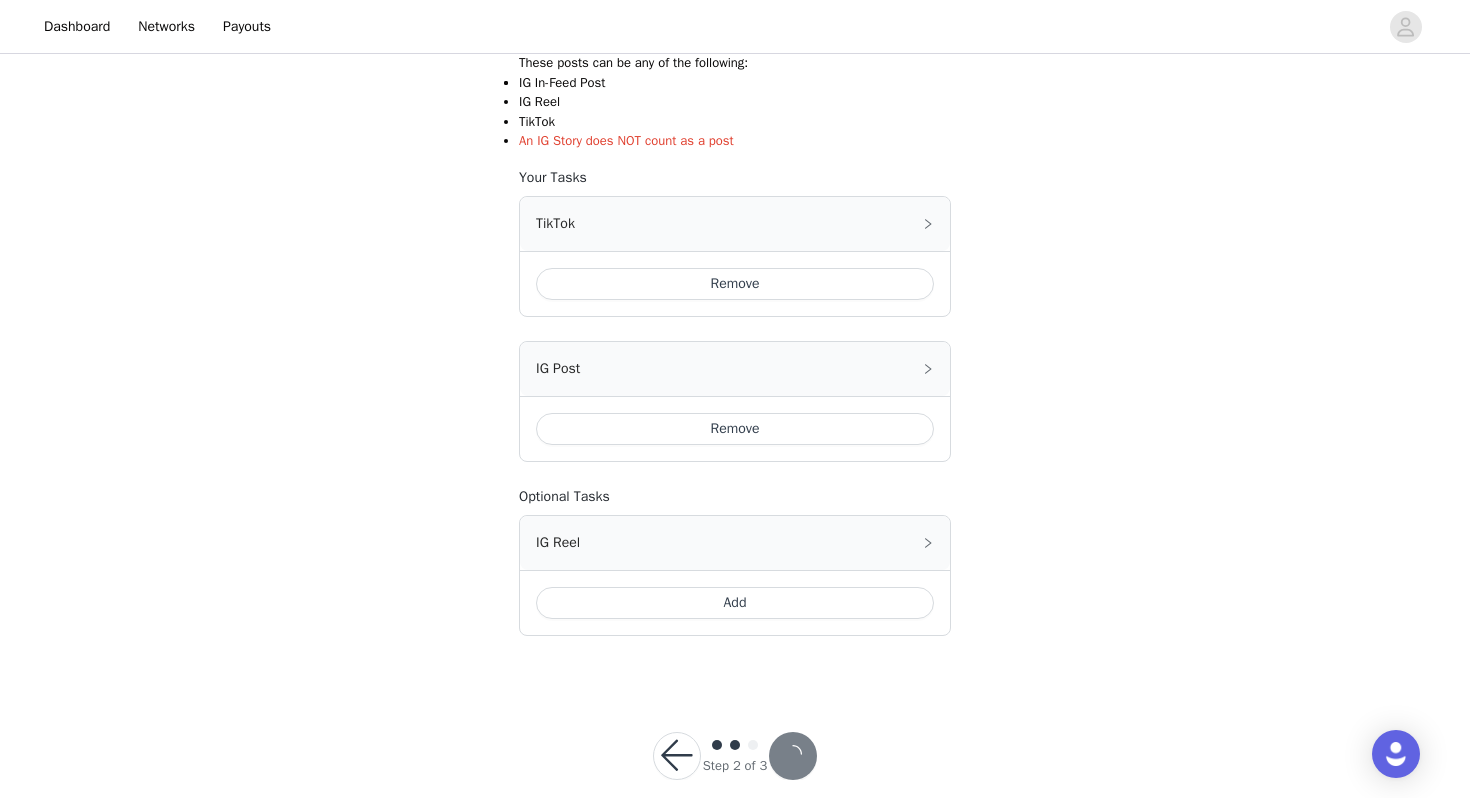 scroll, scrollTop: 0, scrollLeft: 0, axis: both 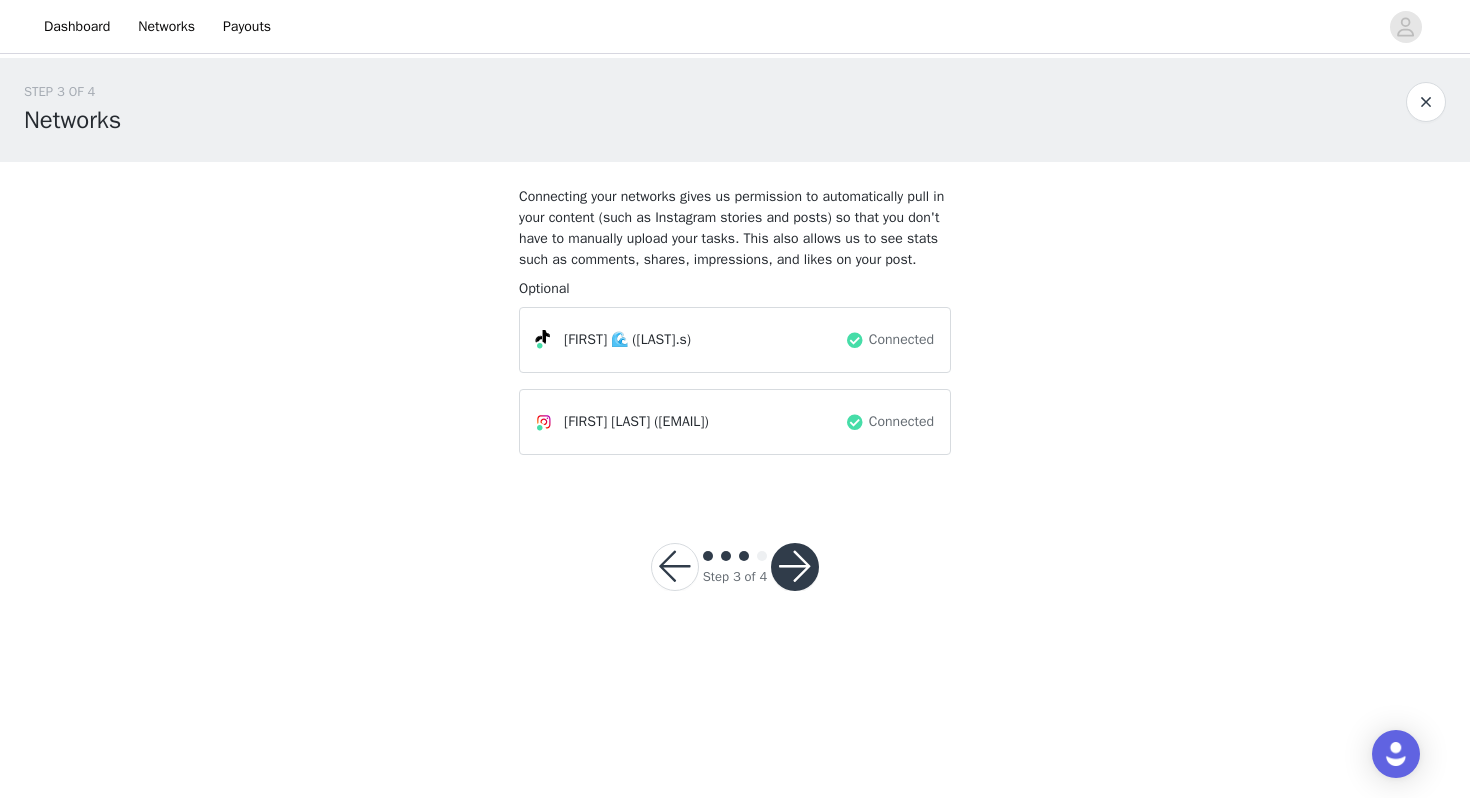click at bounding box center [795, 567] 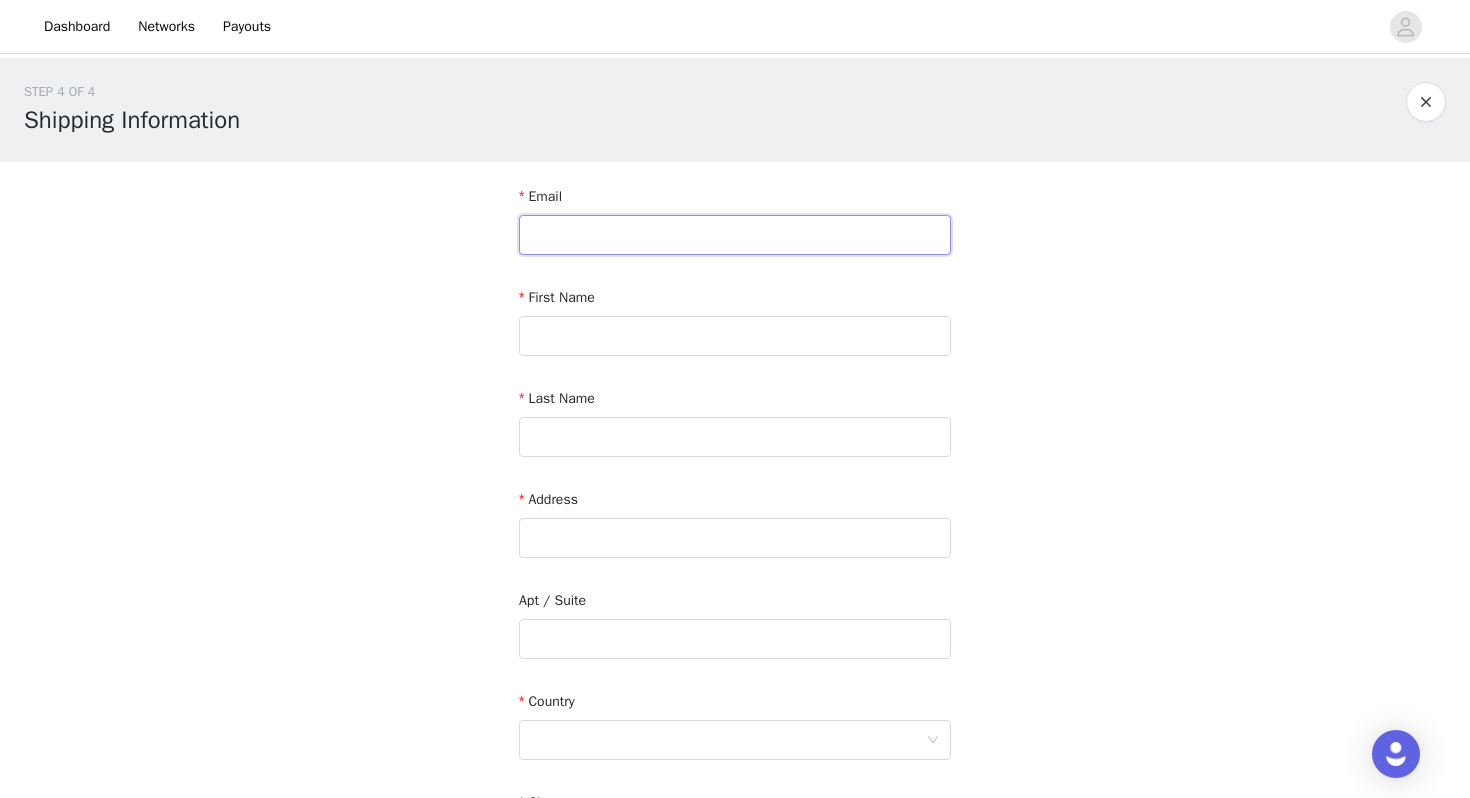 click at bounding box center (735, 235) 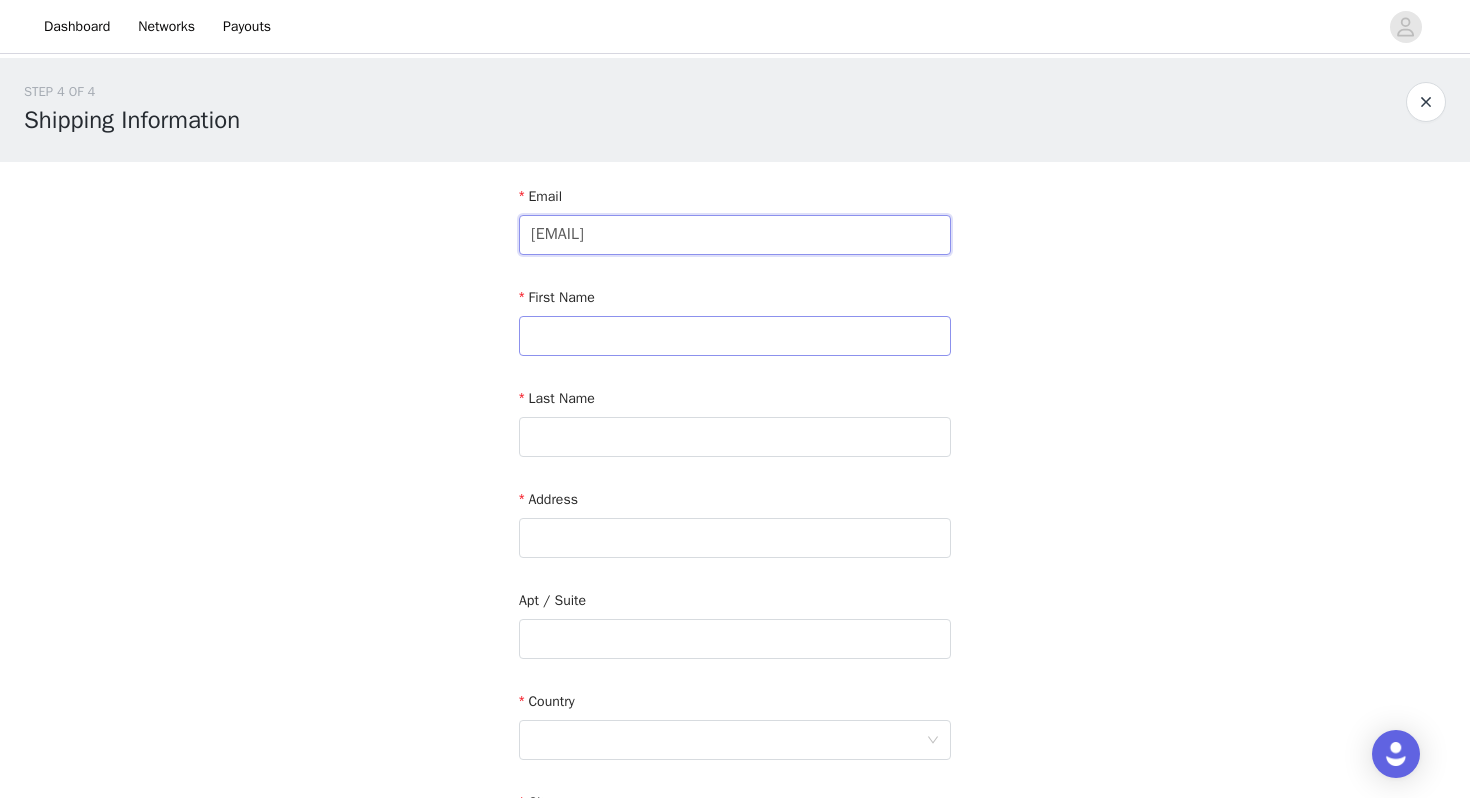 type on "[EMAIL]" 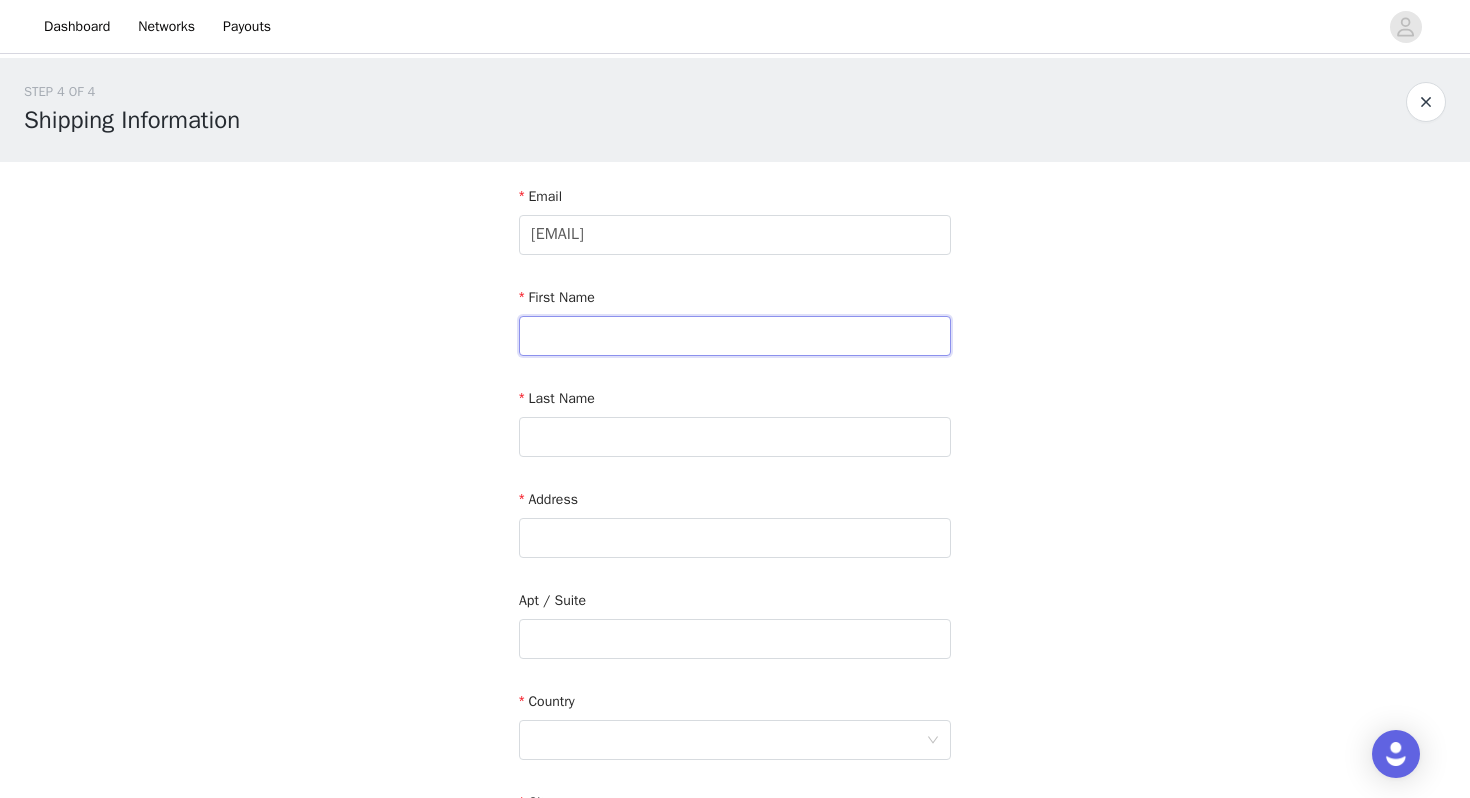 click at bounding box center [735, 336] 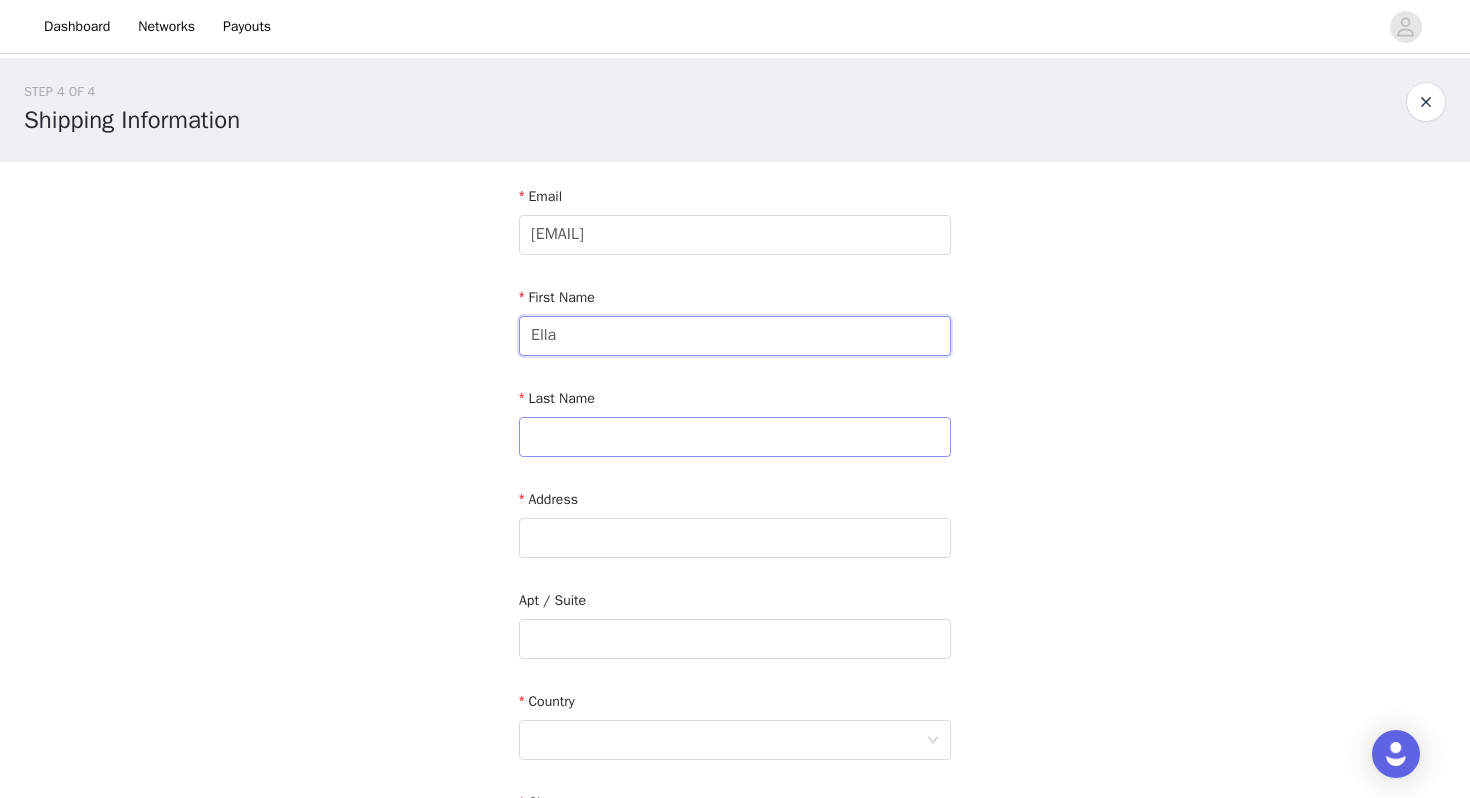 type on "Ella" 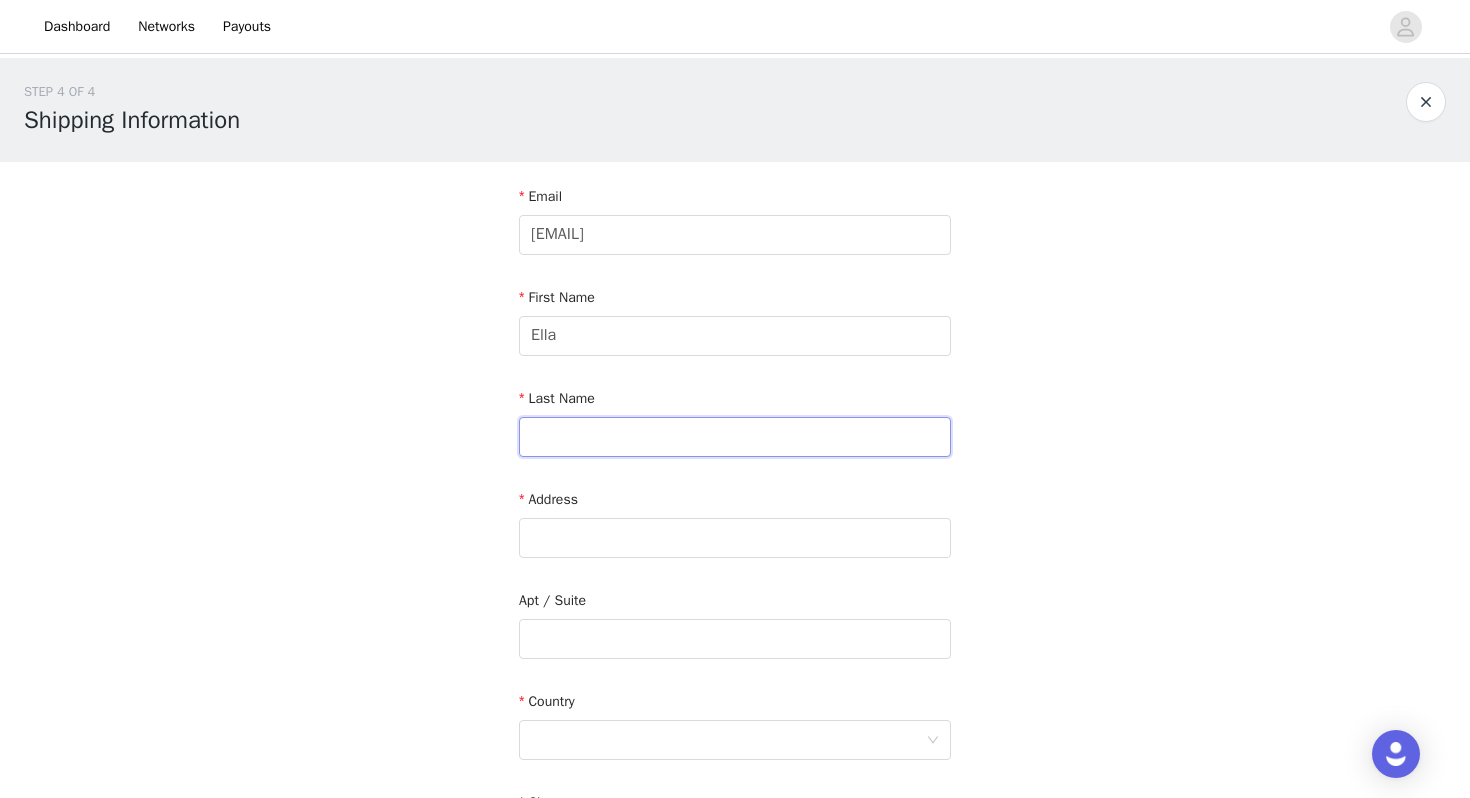 click at bounding box center [735, 437] 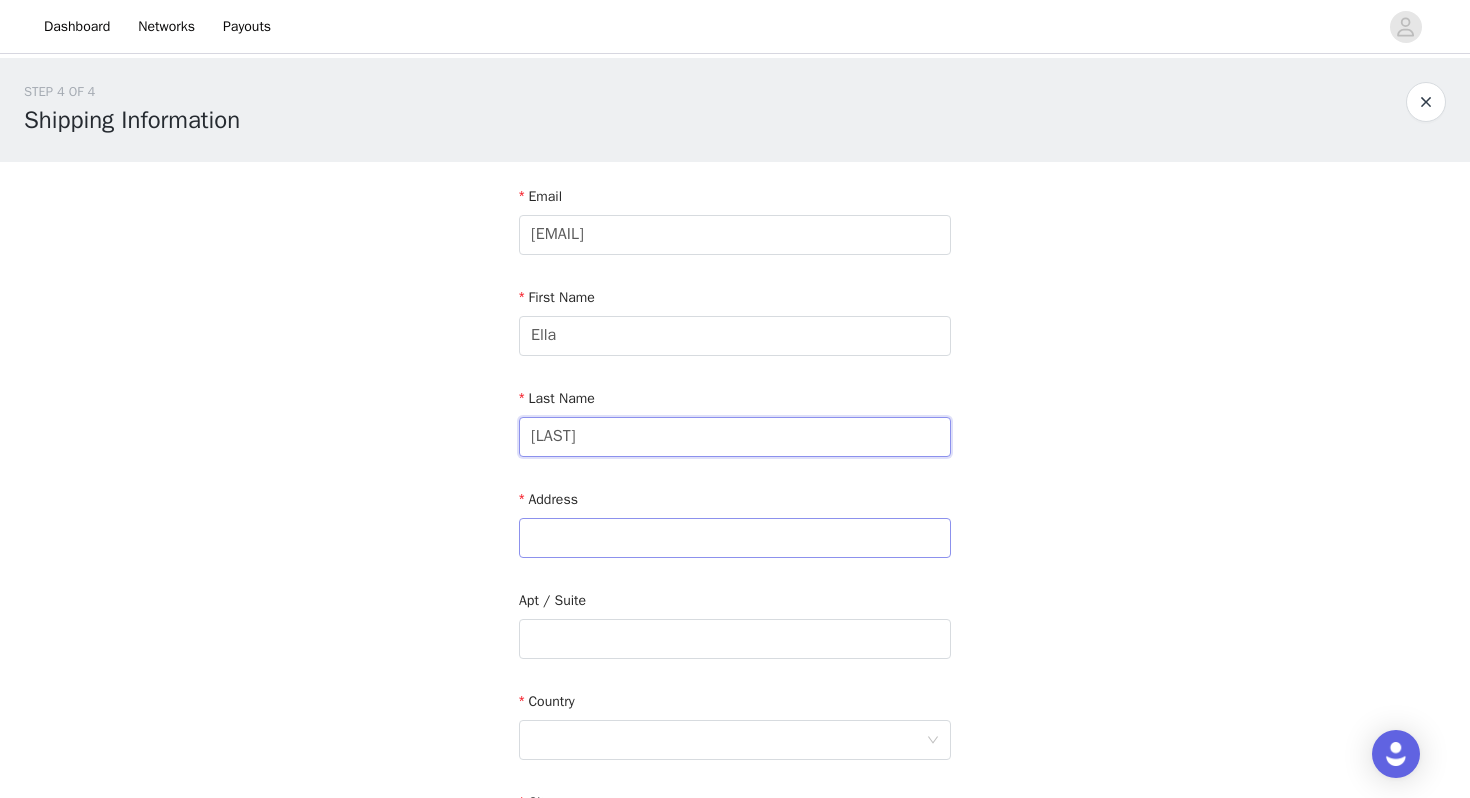 type on "[LAST]" 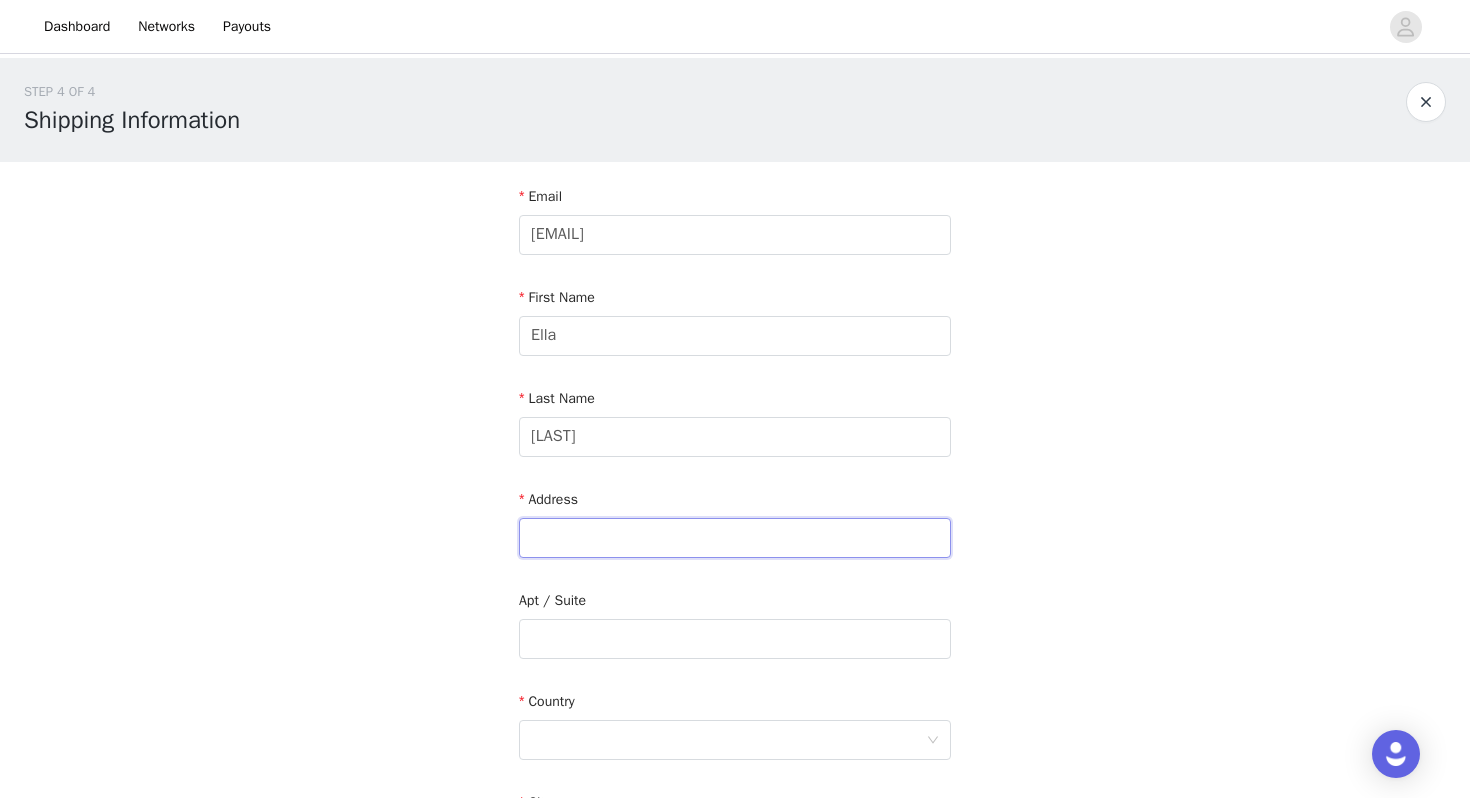 click at bounding box center [735, 538] 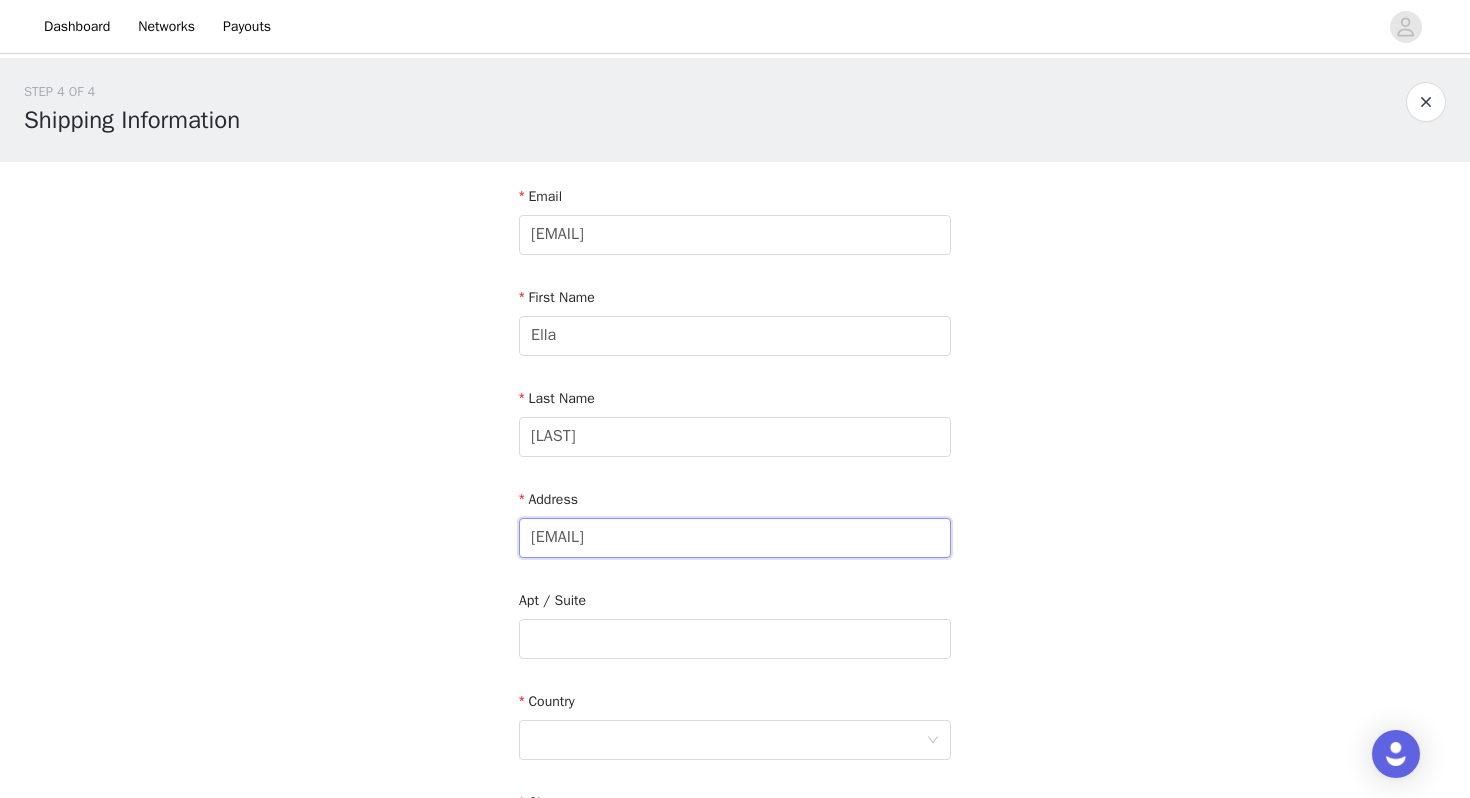 type on "e" 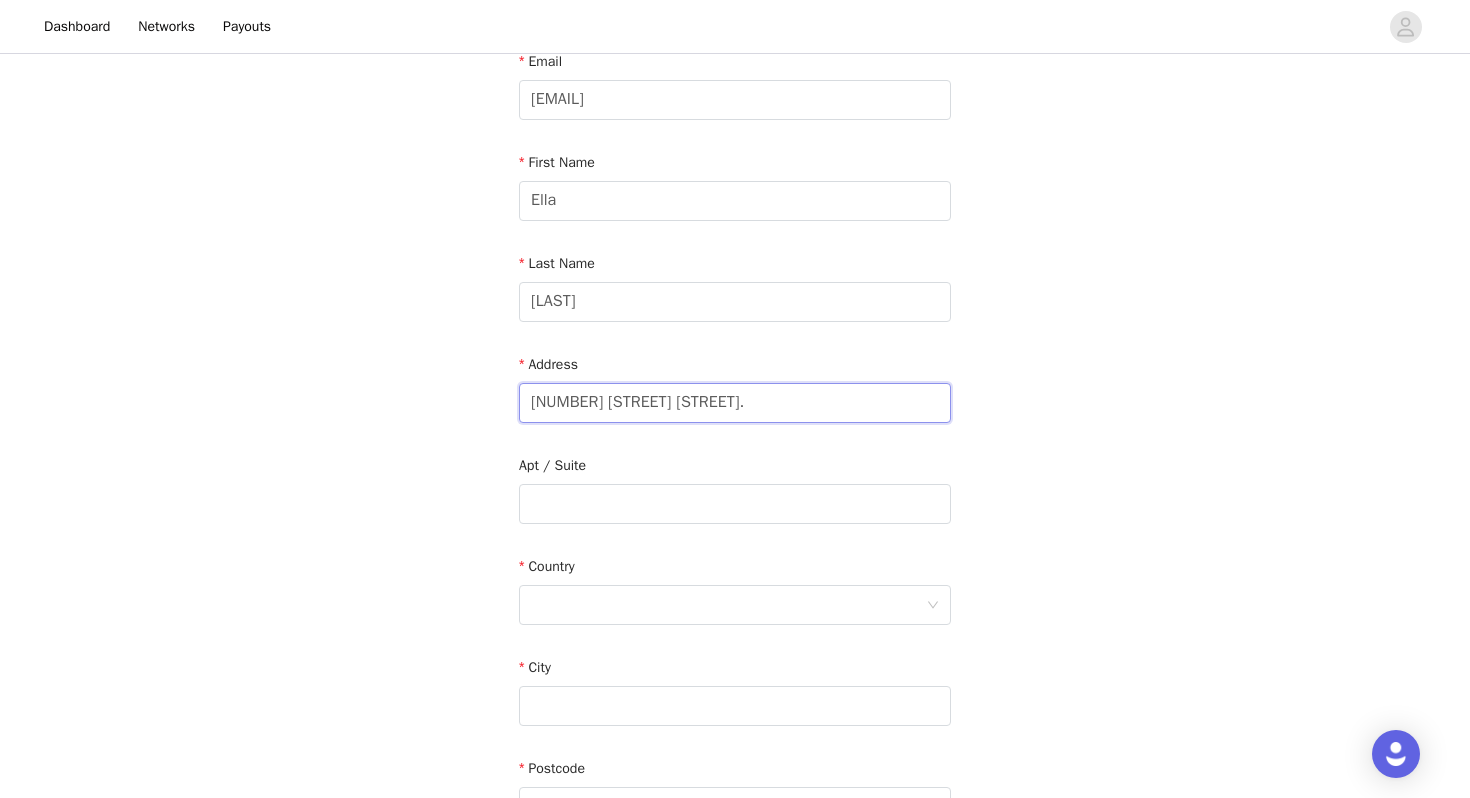 scroll, scrollTop: 140, scrollLeft: 0, axis: vertical 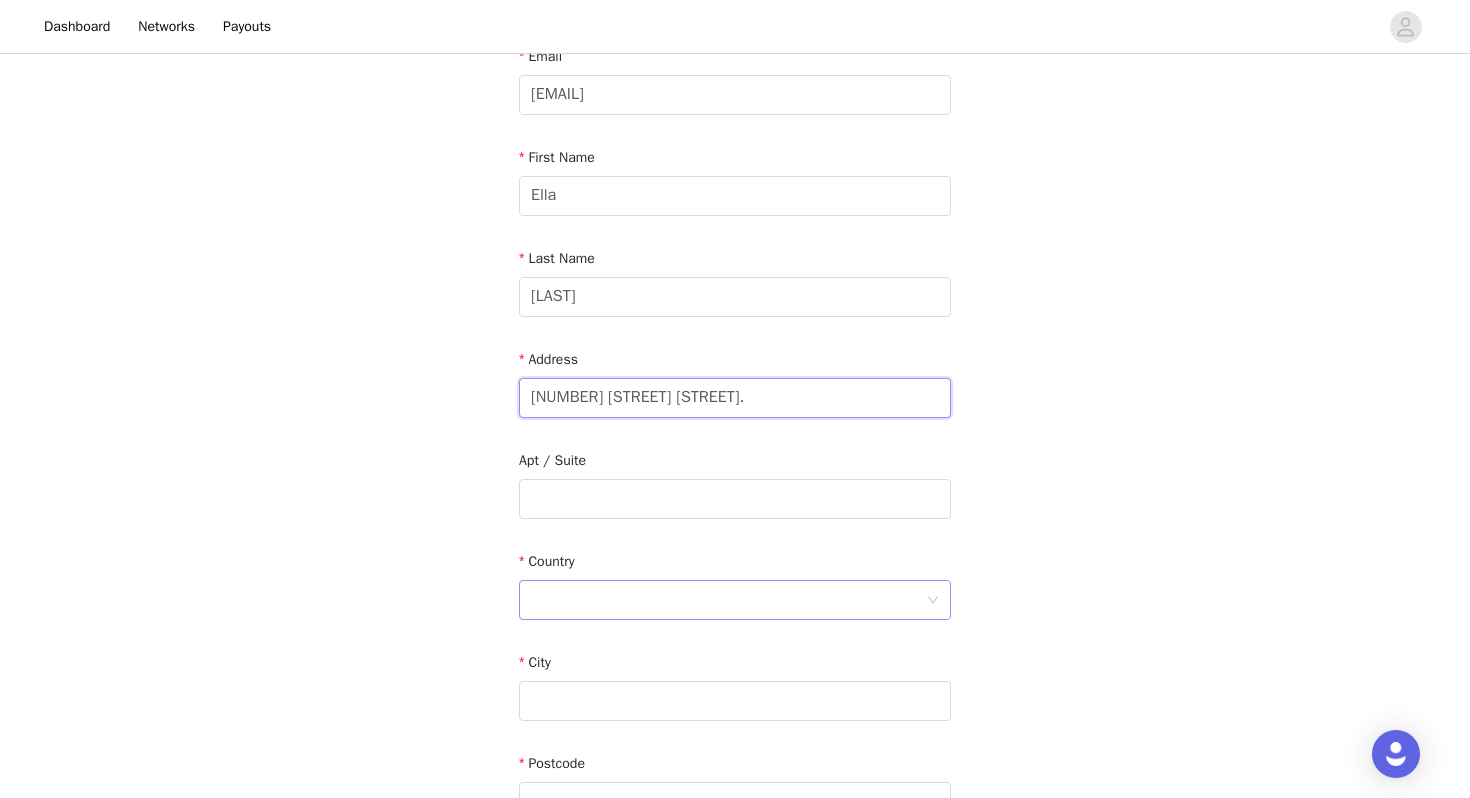 type on "[NUMBER] [STREET] [STREET]." 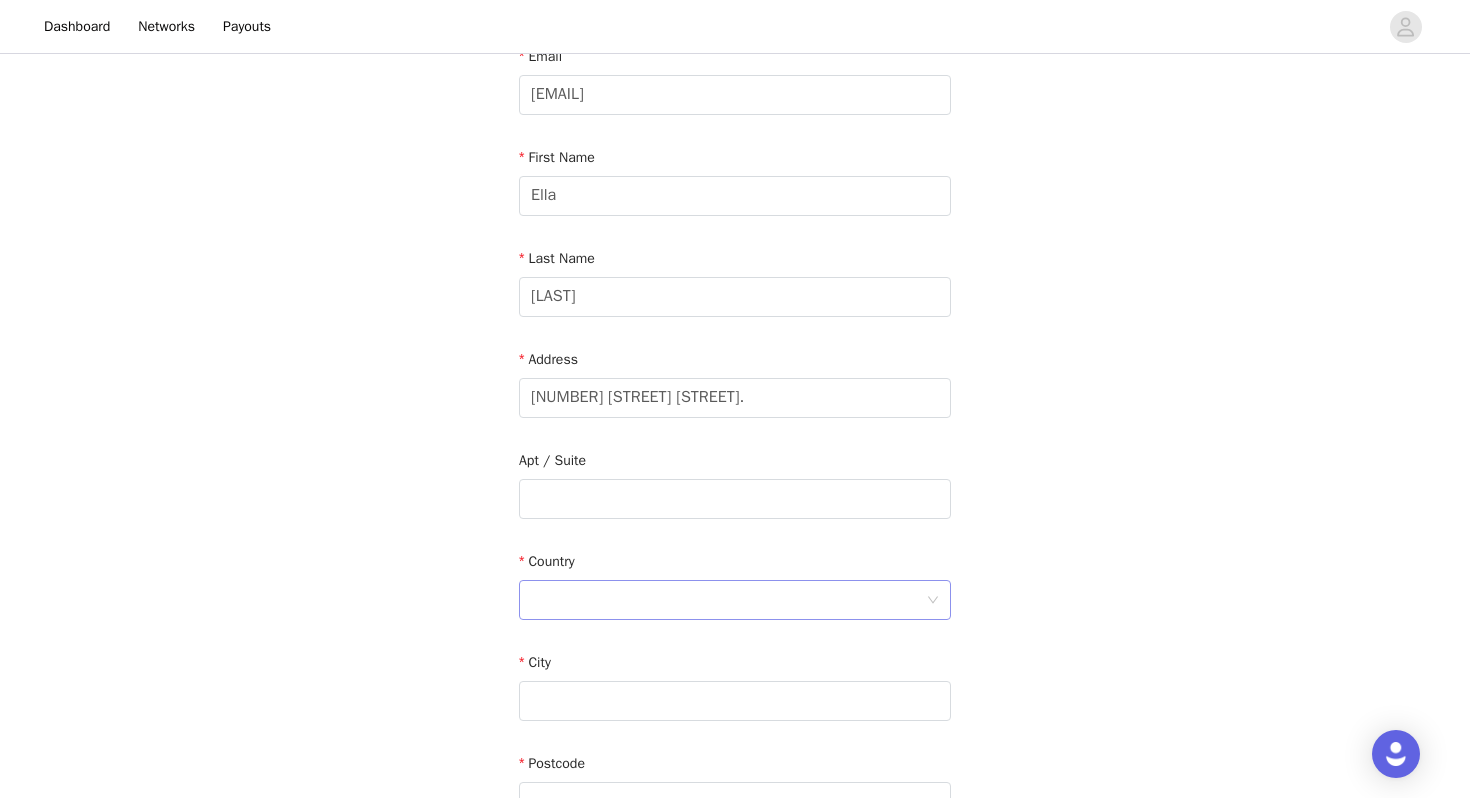 click at bounding box center (728, 600) 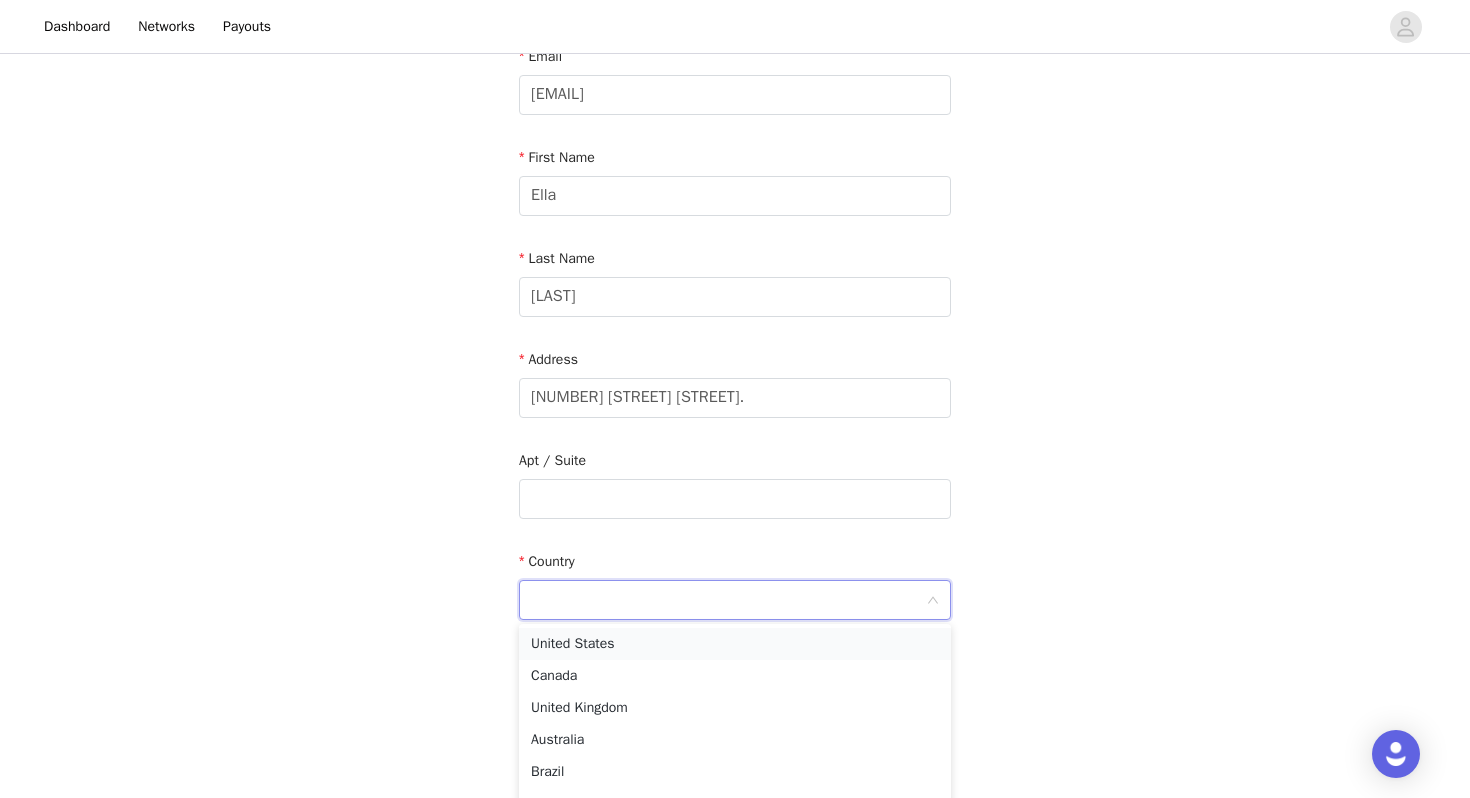 click on "United States" at bounding box center (735, 644) 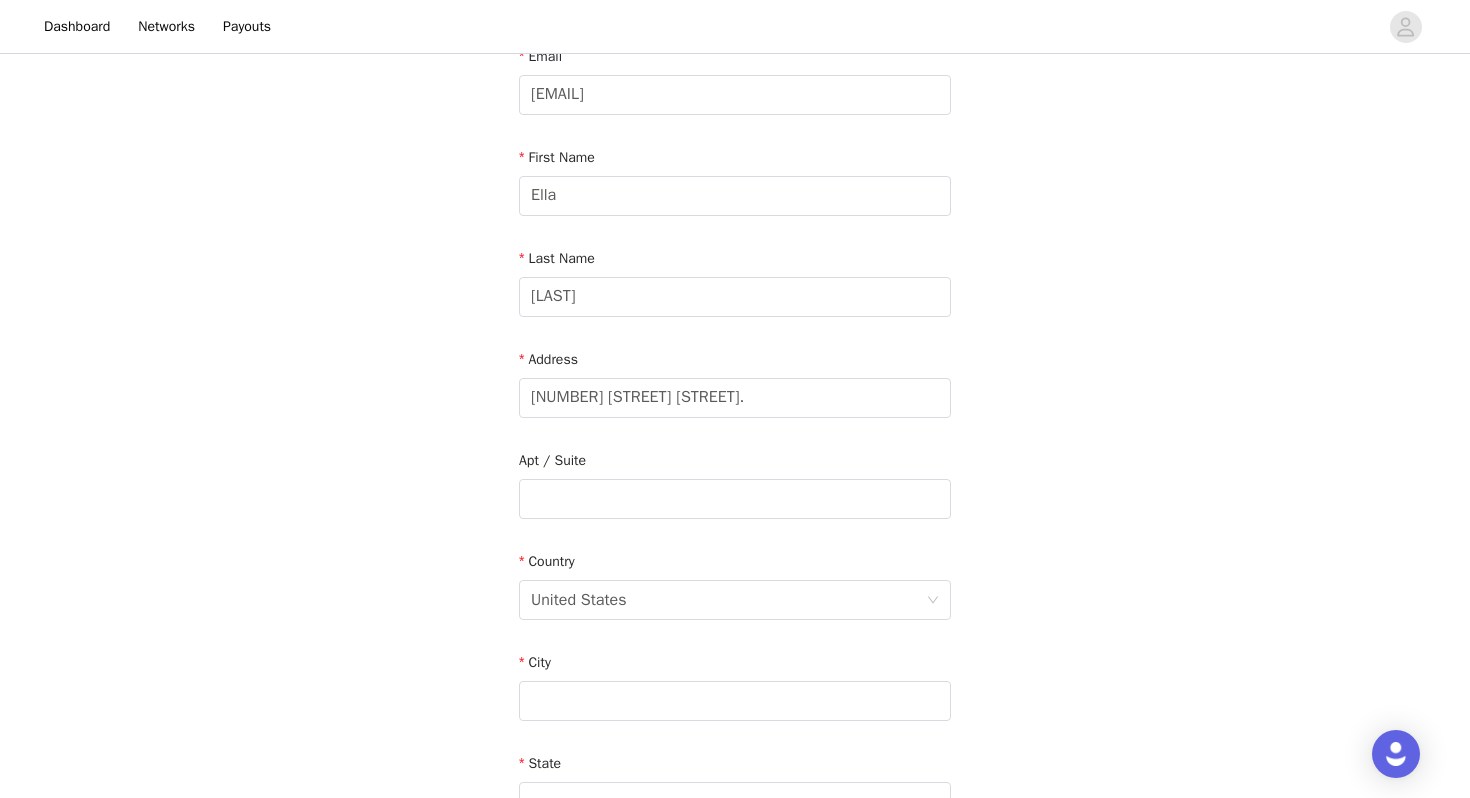 scroll, scrollTop: 257, scrollLeft: 0, axis: vertical 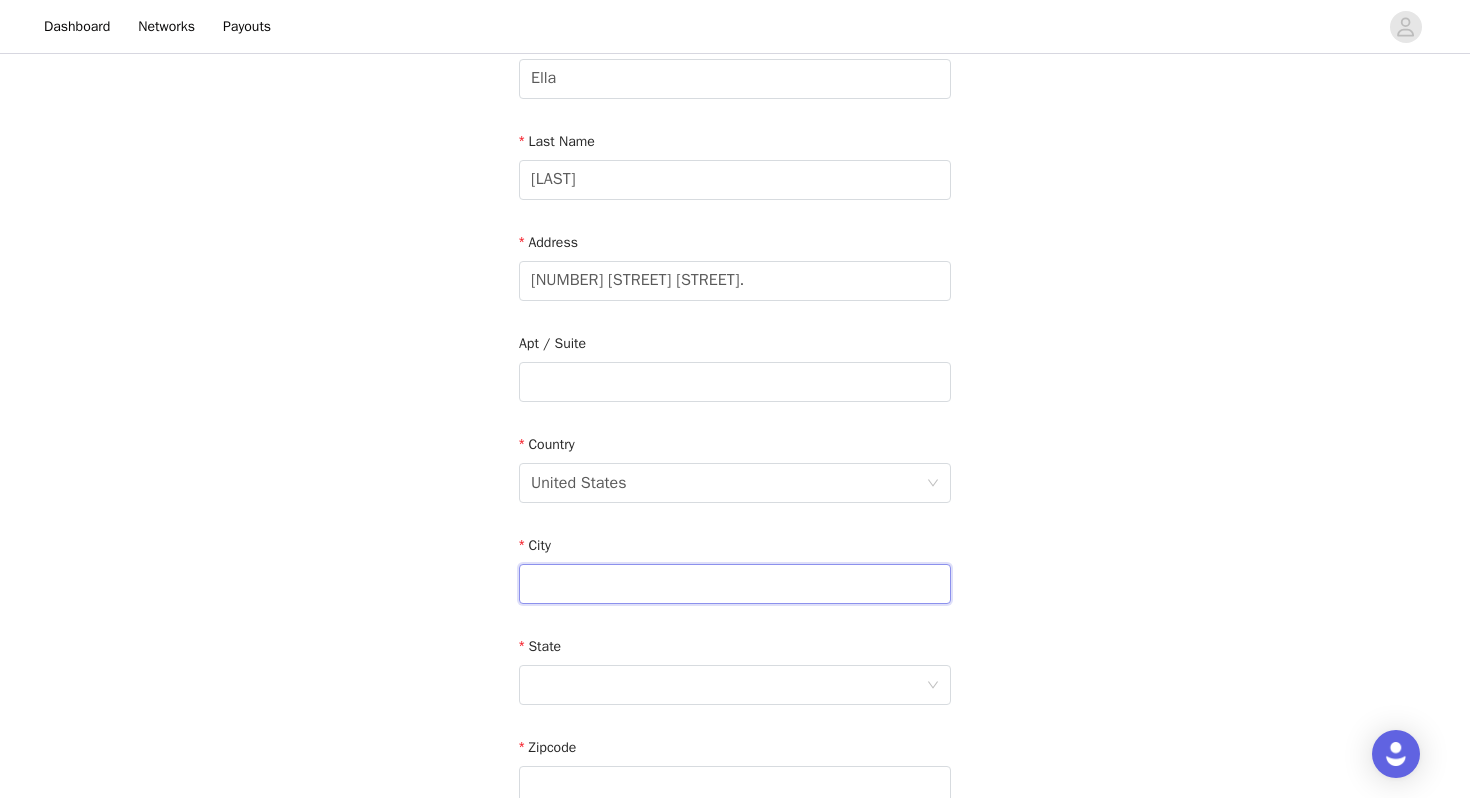 click at bounding box center (735, 584) 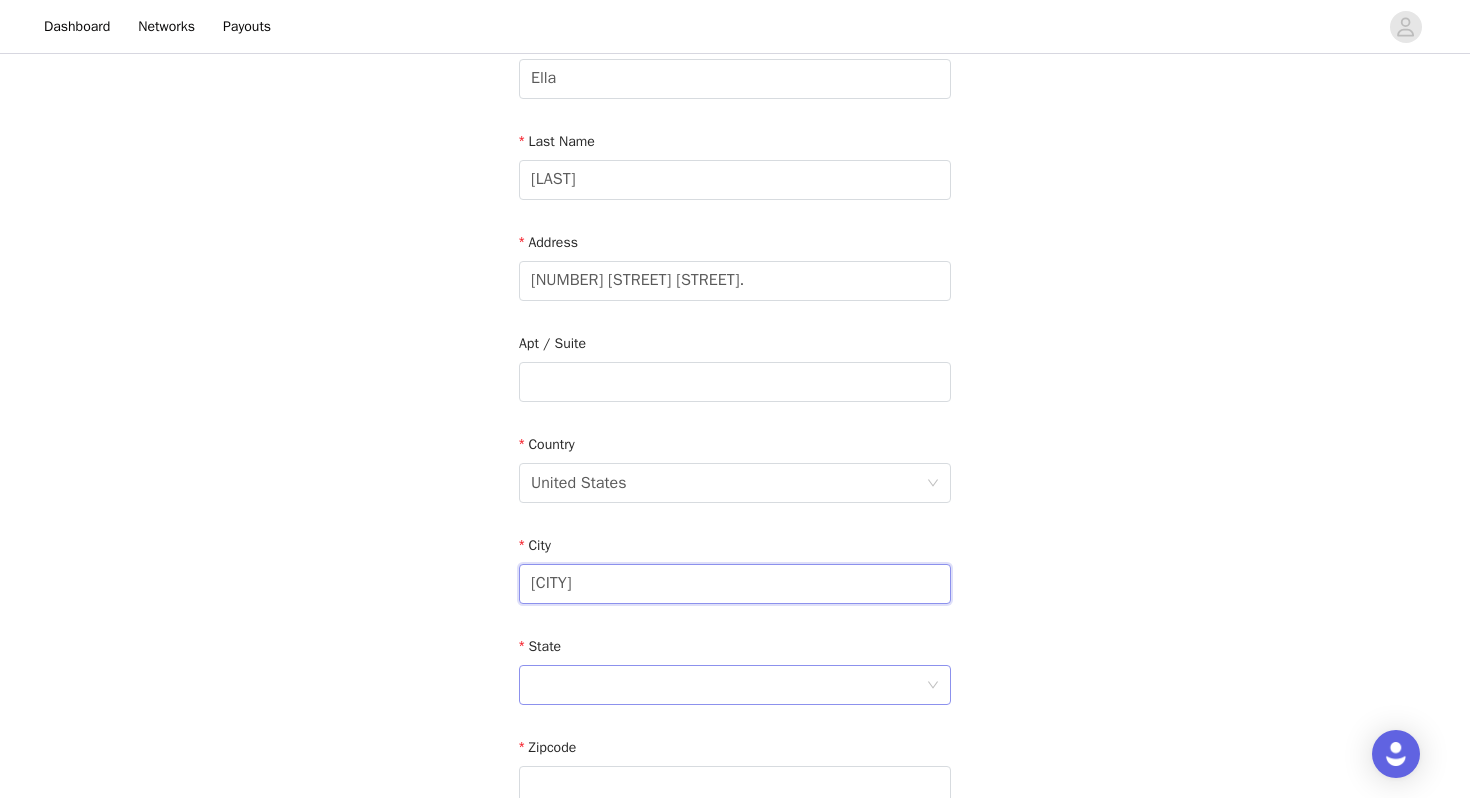type on "[CITY]" 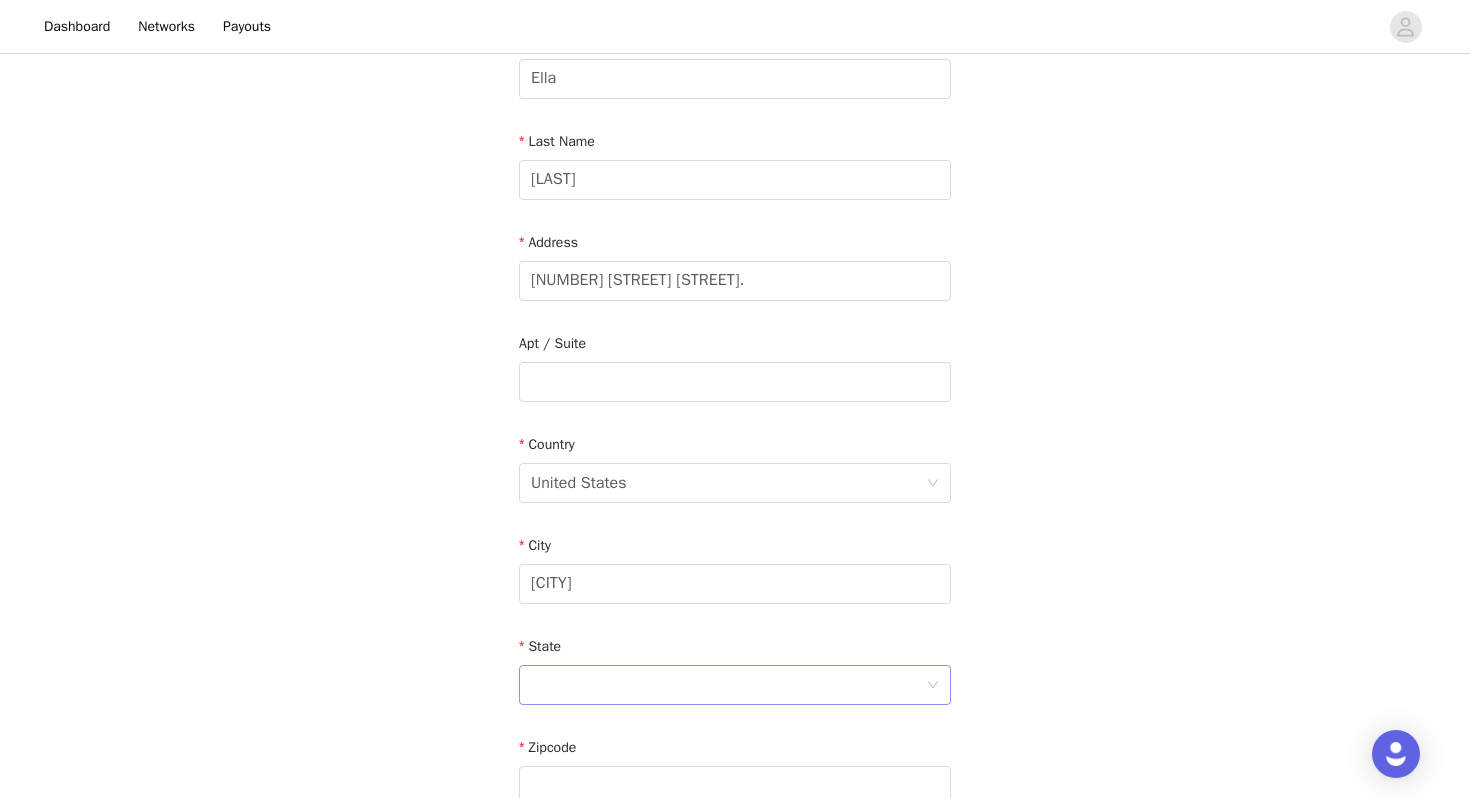 click at bounding box center [728, 685] 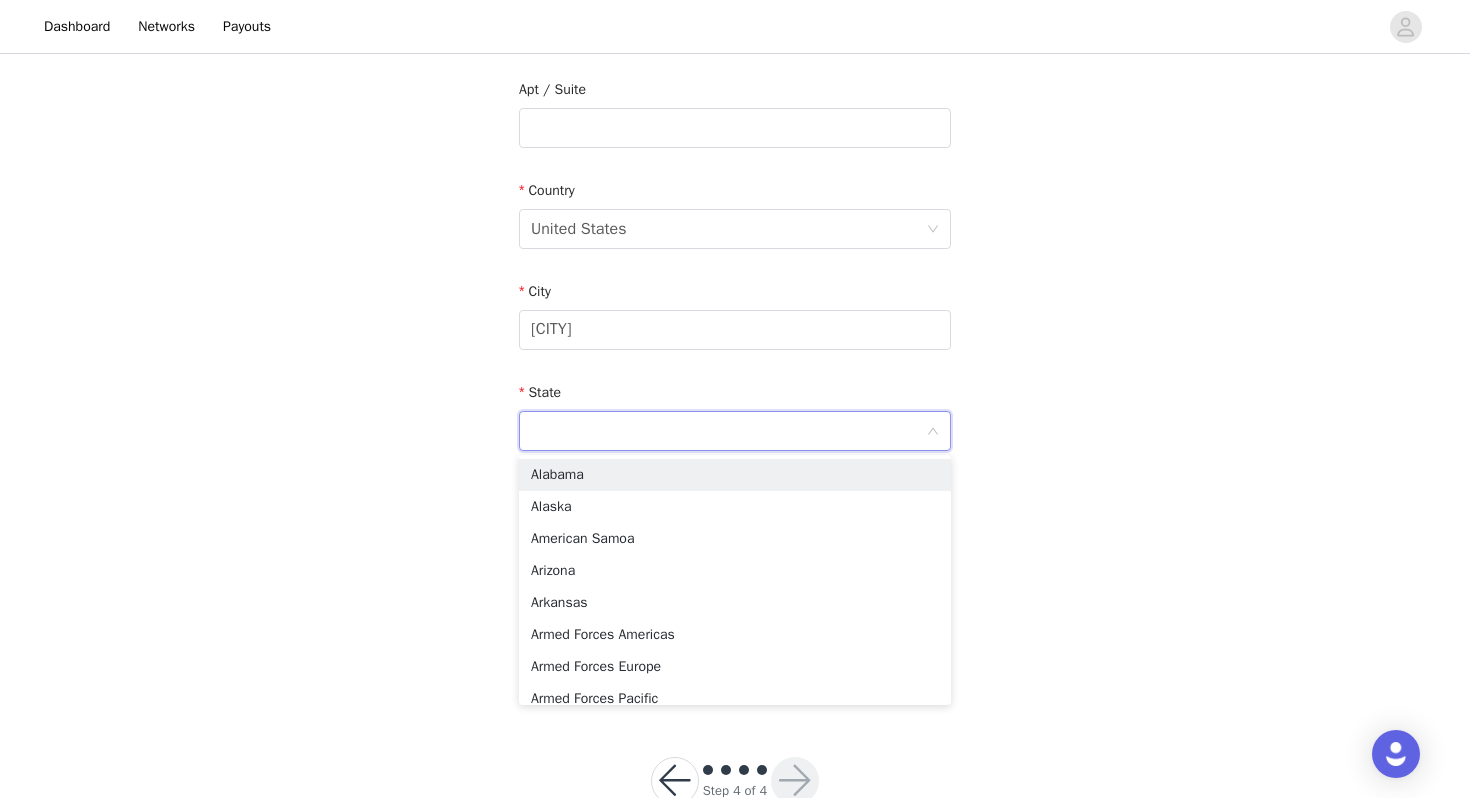 scroll, scrollTop: 565, scrollLeft: 0, axis: vertical 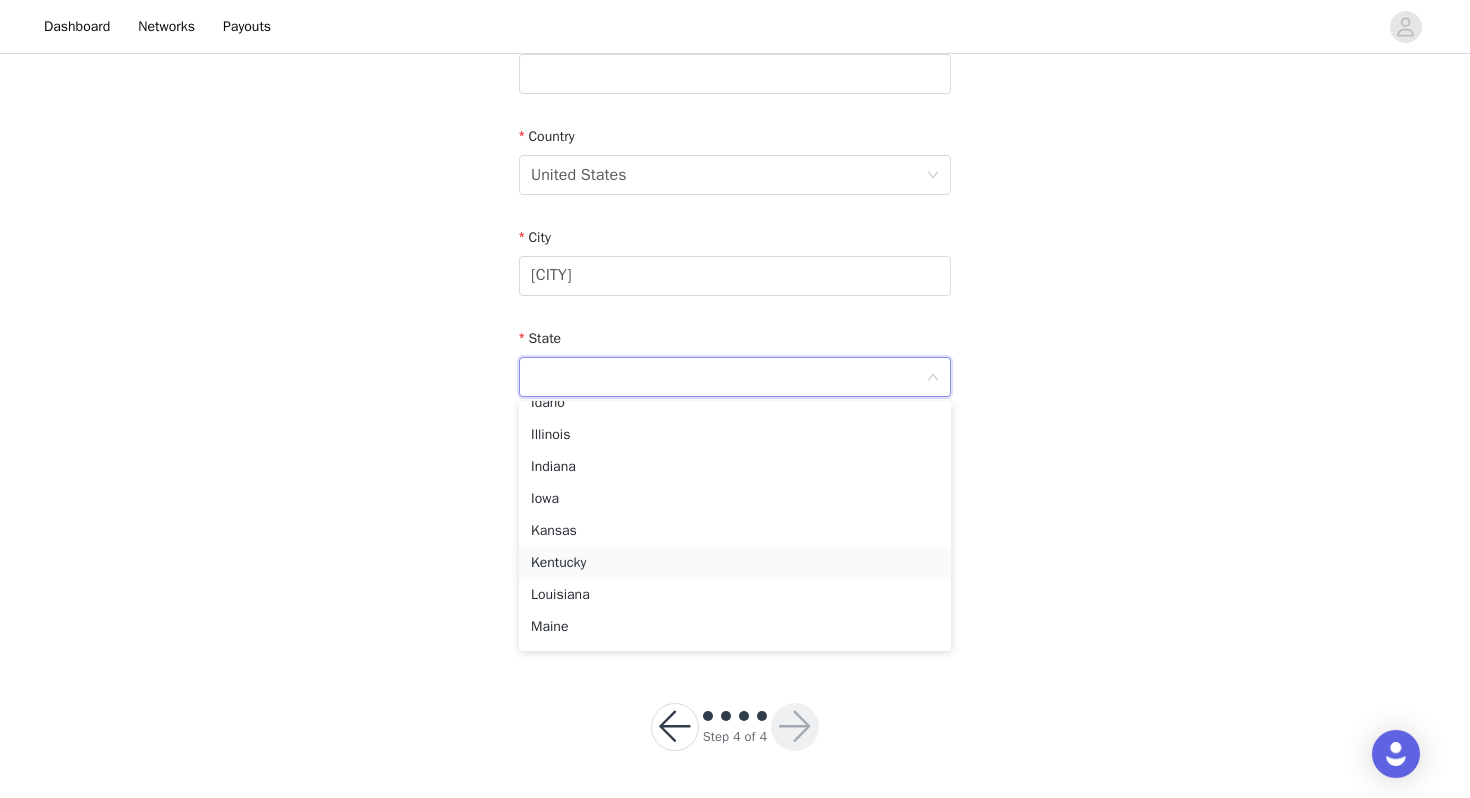 click on "Kentucky" at bounding box center [735, 563] 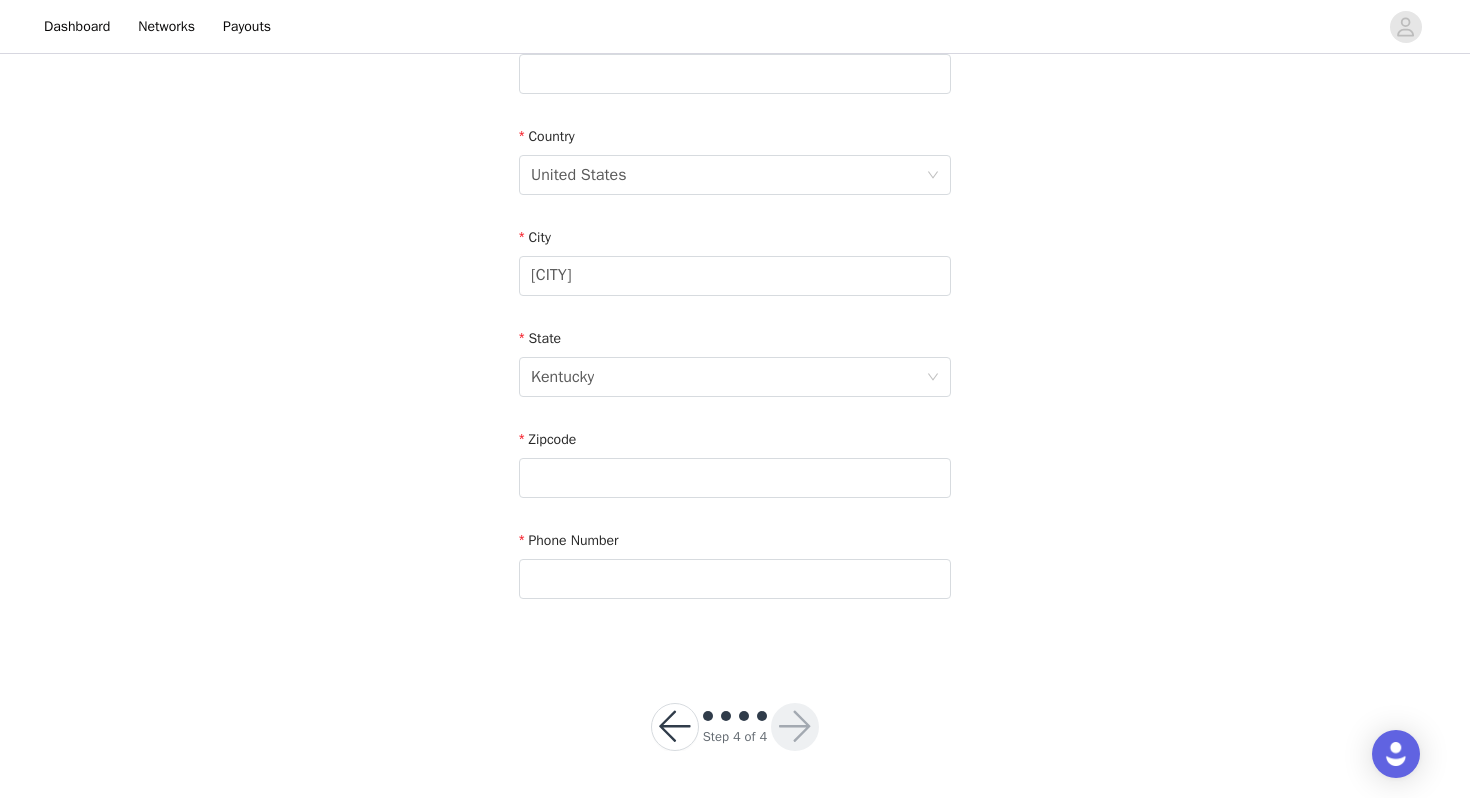 click on "Zipcode" at bounding box center [735, 467] 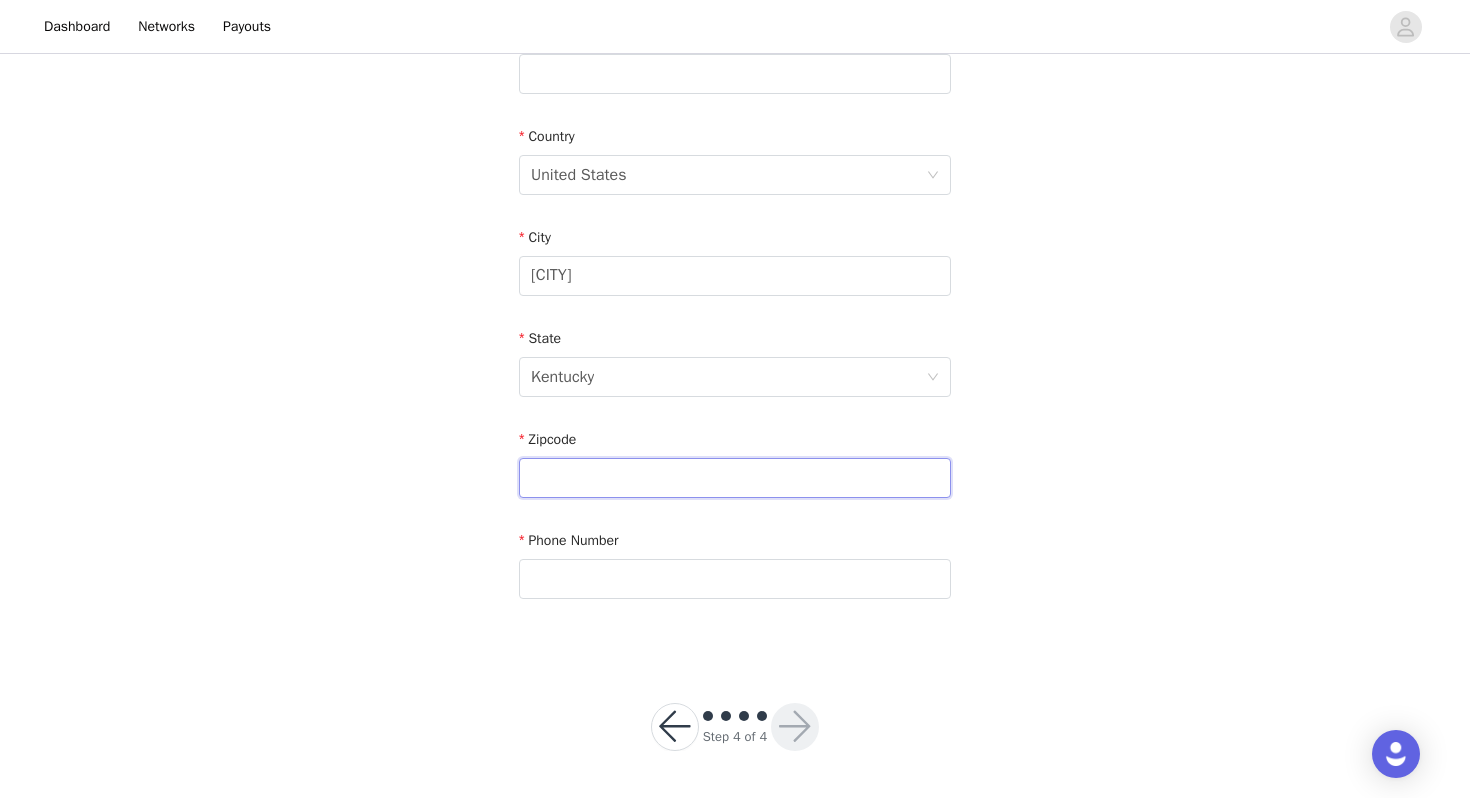 click at bounding box center [735, 478] 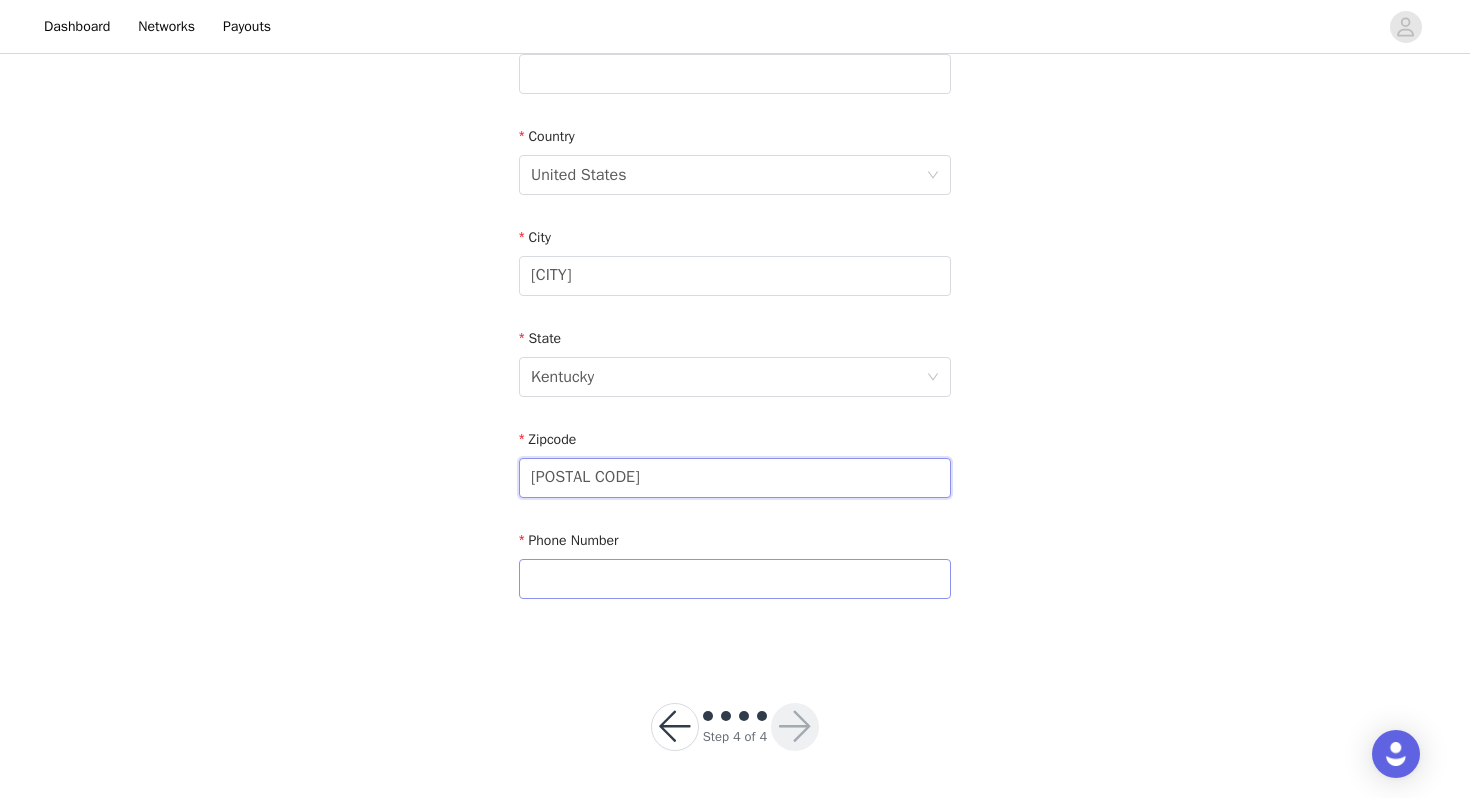 type on "[POSTAL CODE]" 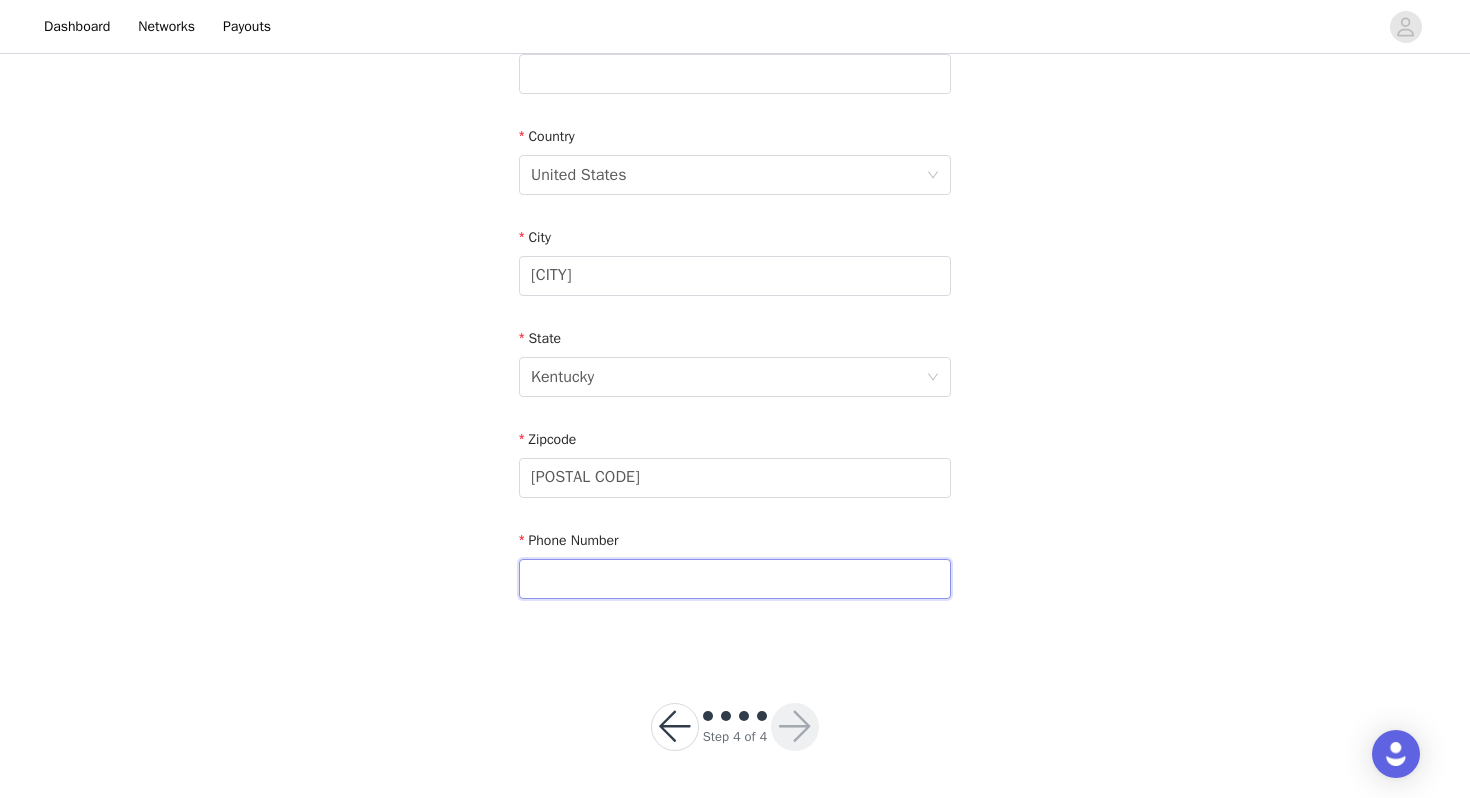 click at bounding box center [735, 579] 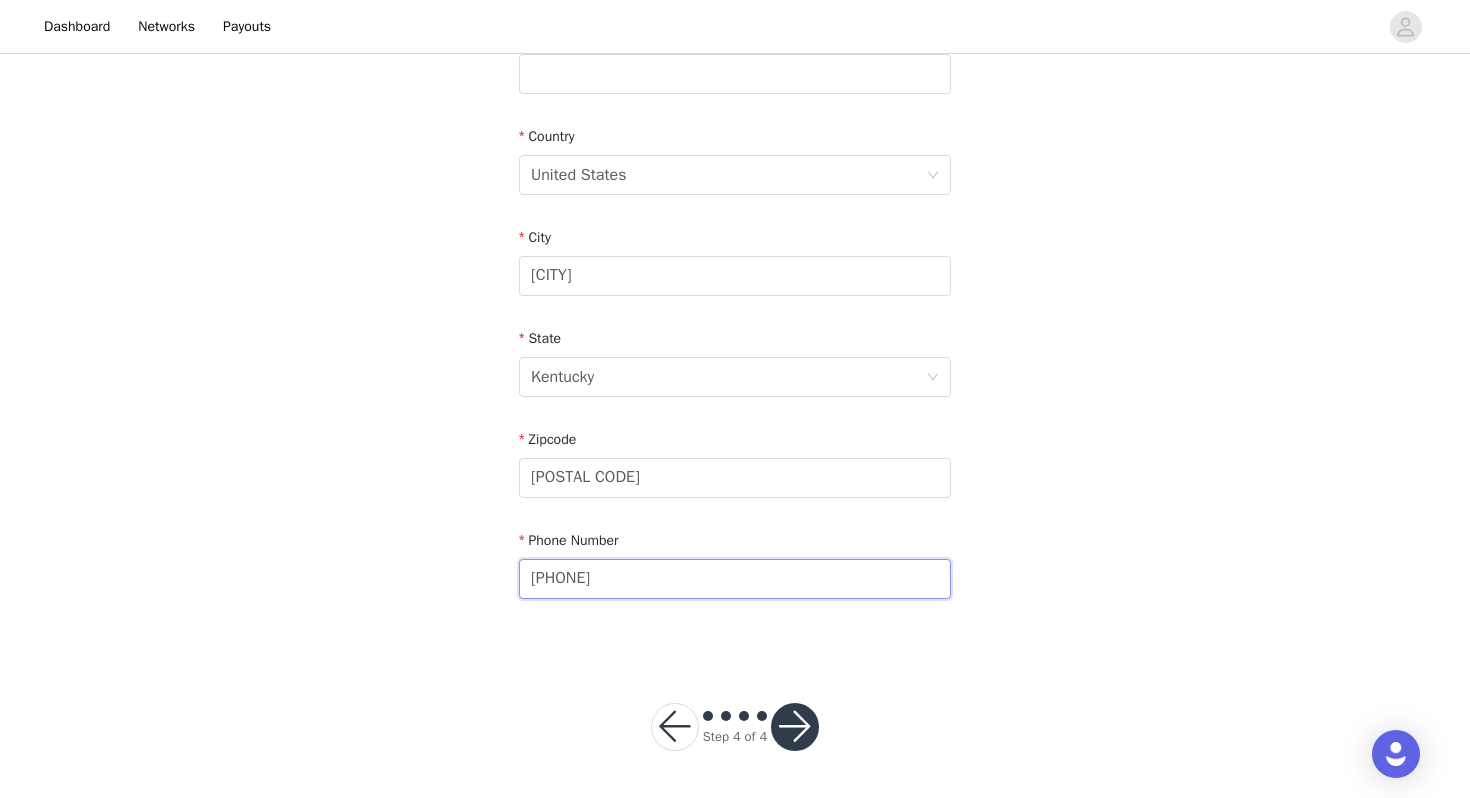 type on "[PHONE]" 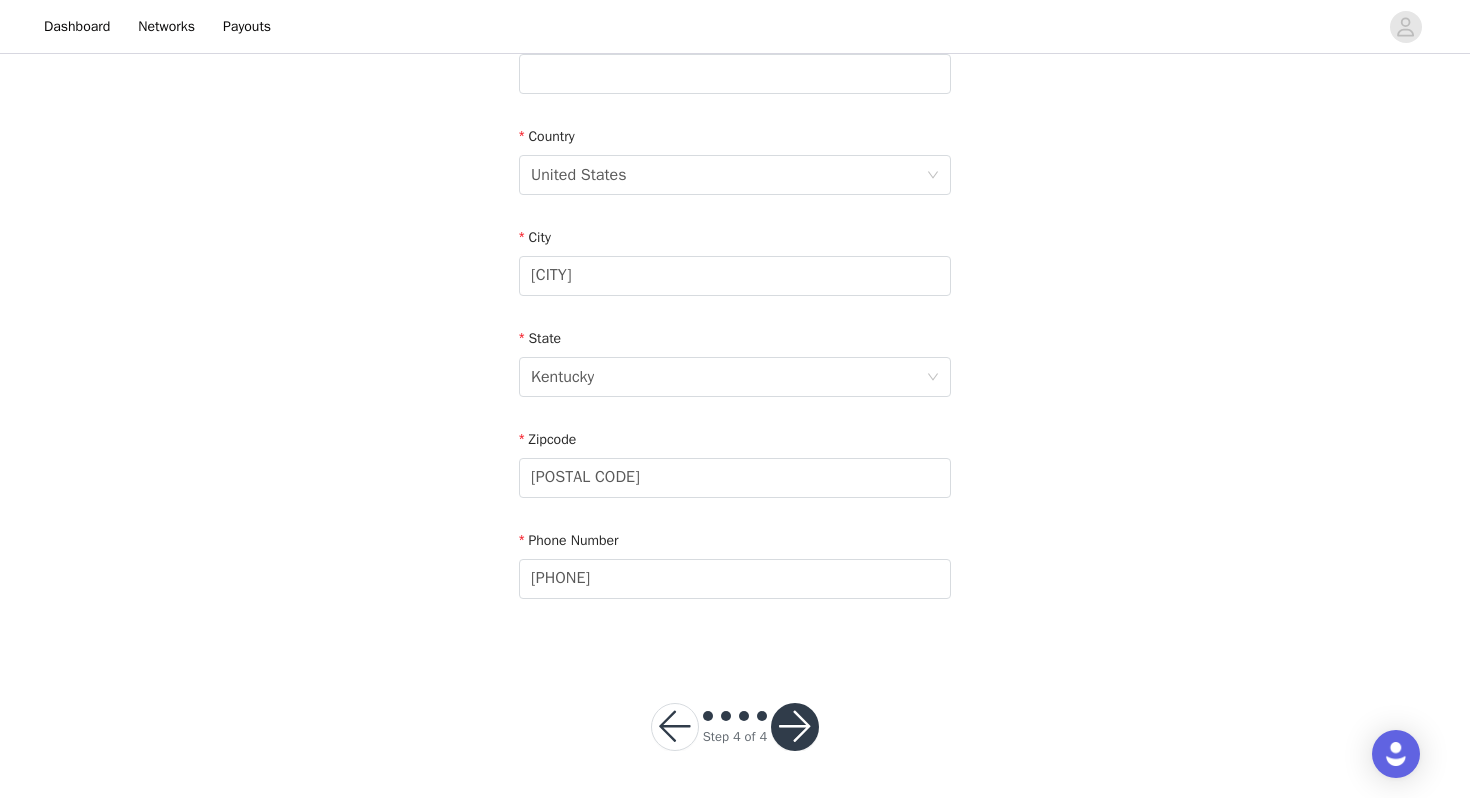 click at bounding box center [795, 727] 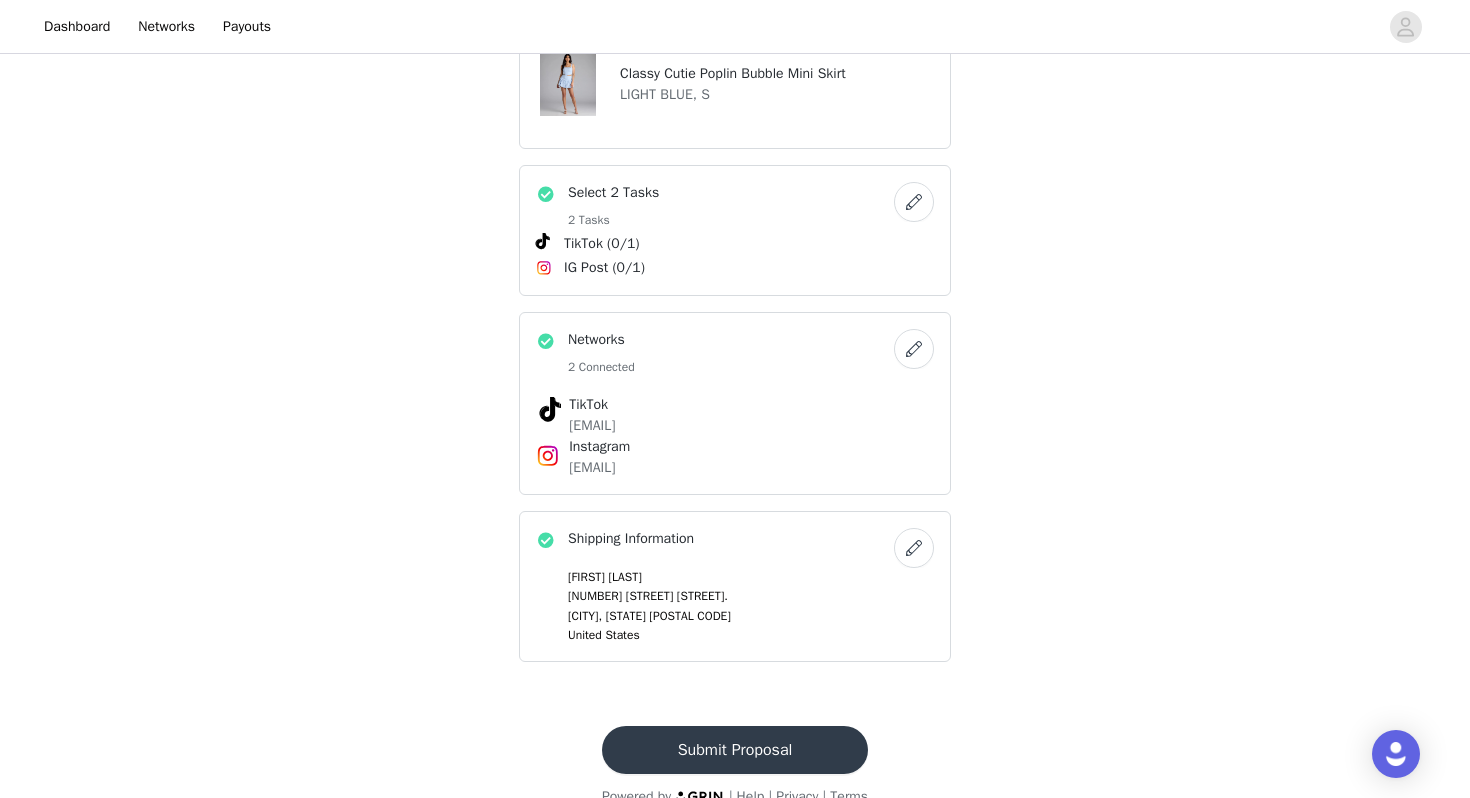 scroll, scrollTop: 973, scrollLeft: 0, axis: vertical 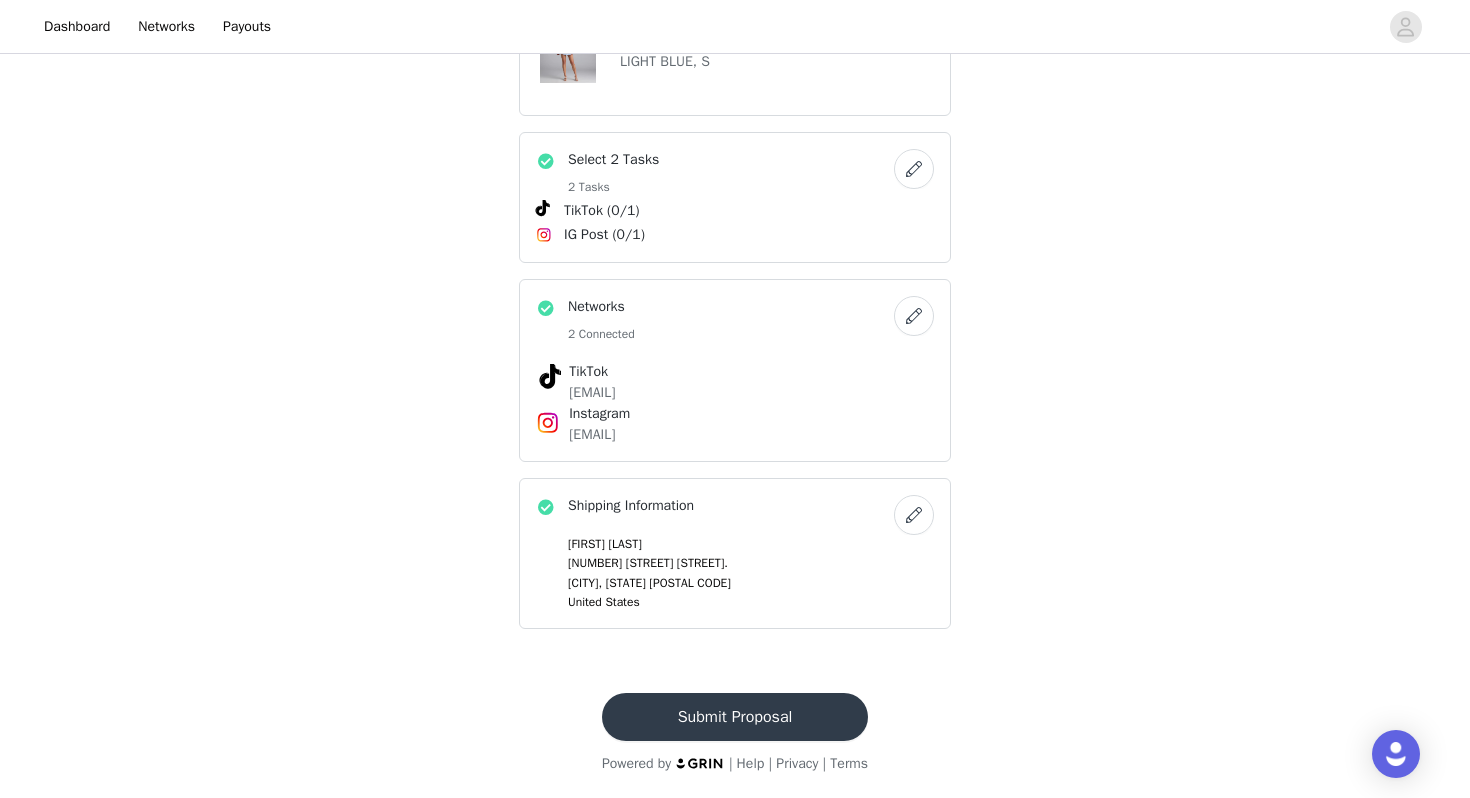click on "Submit Proposal" at bounding box center (735, 717) 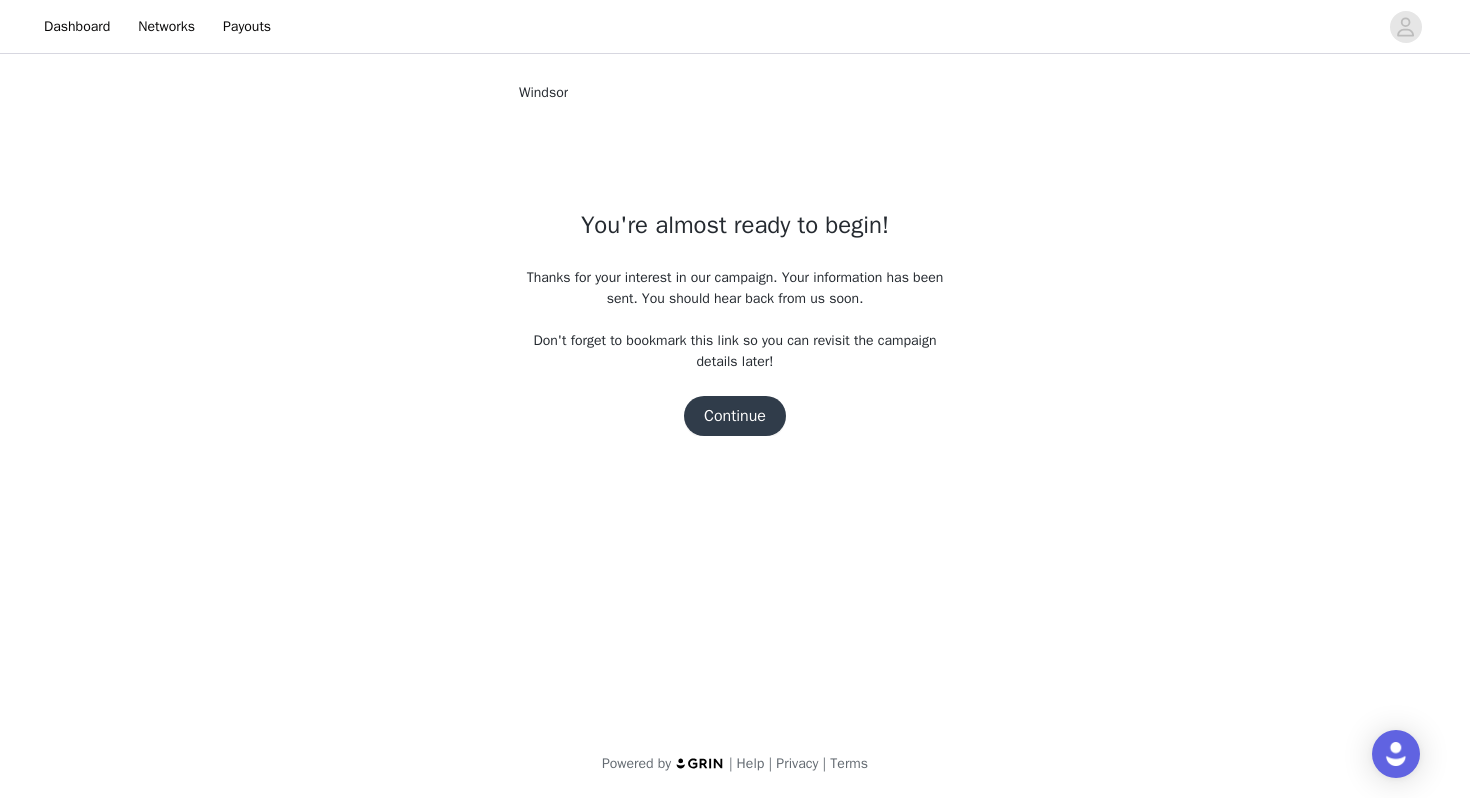 scroll, scrollTop: 0, scrollLeft: 0, axis: both 